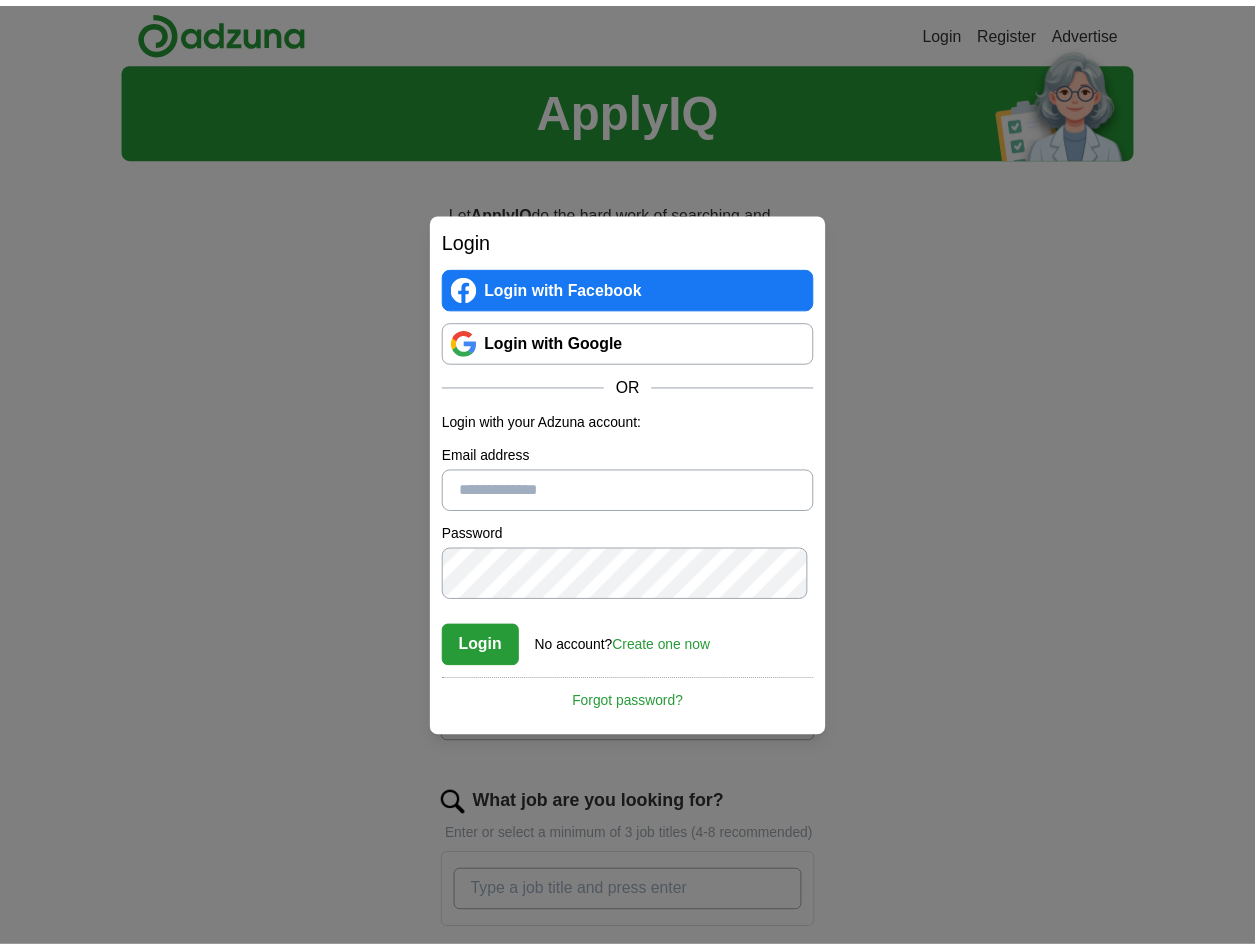 scroll, scrollTop: 0, scrollLeft: 0, axis: both 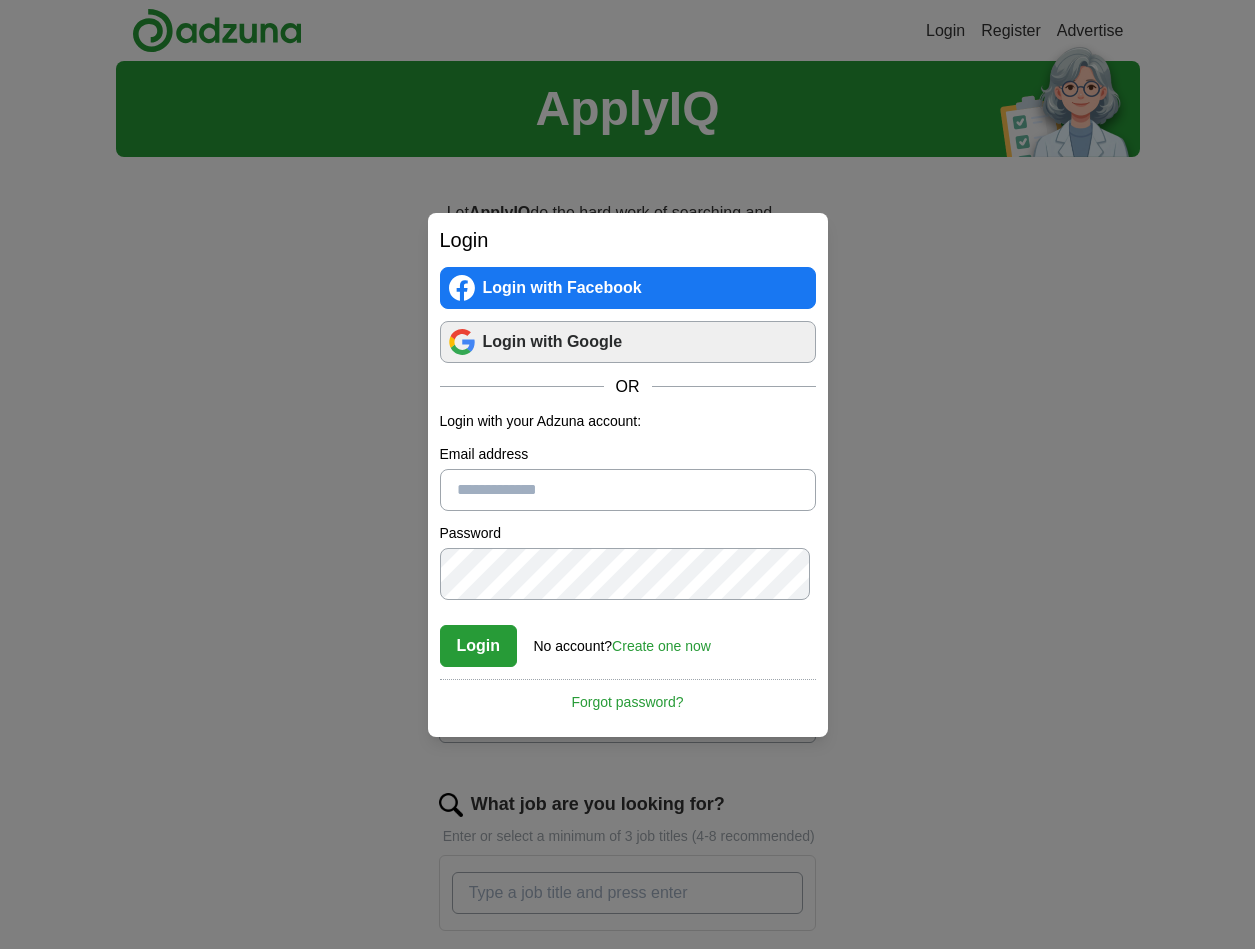 click on "Login with Google" at bounding box center (628, 342) 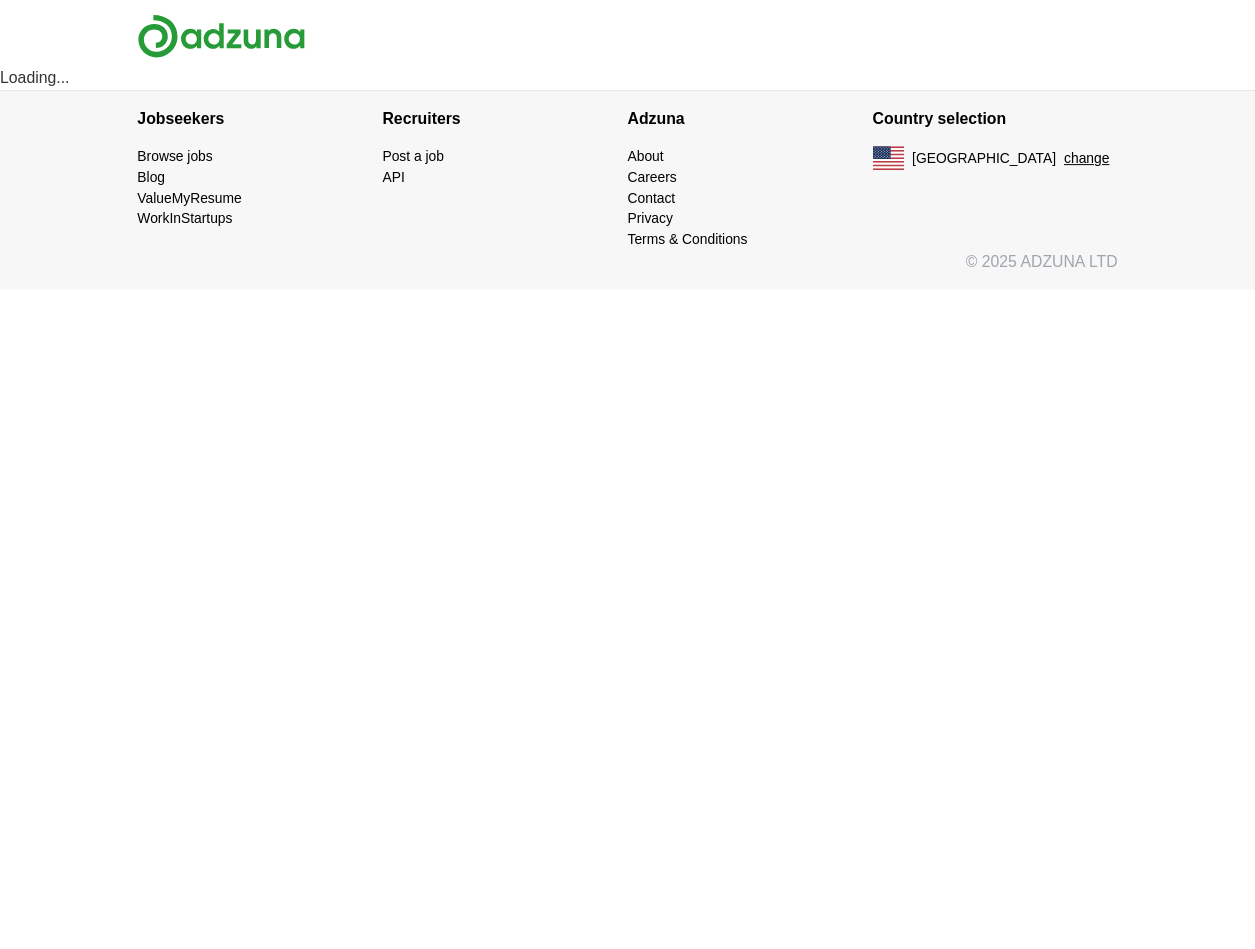 scroll, scrollTop: 0, scrollLeft: 0, axis: both 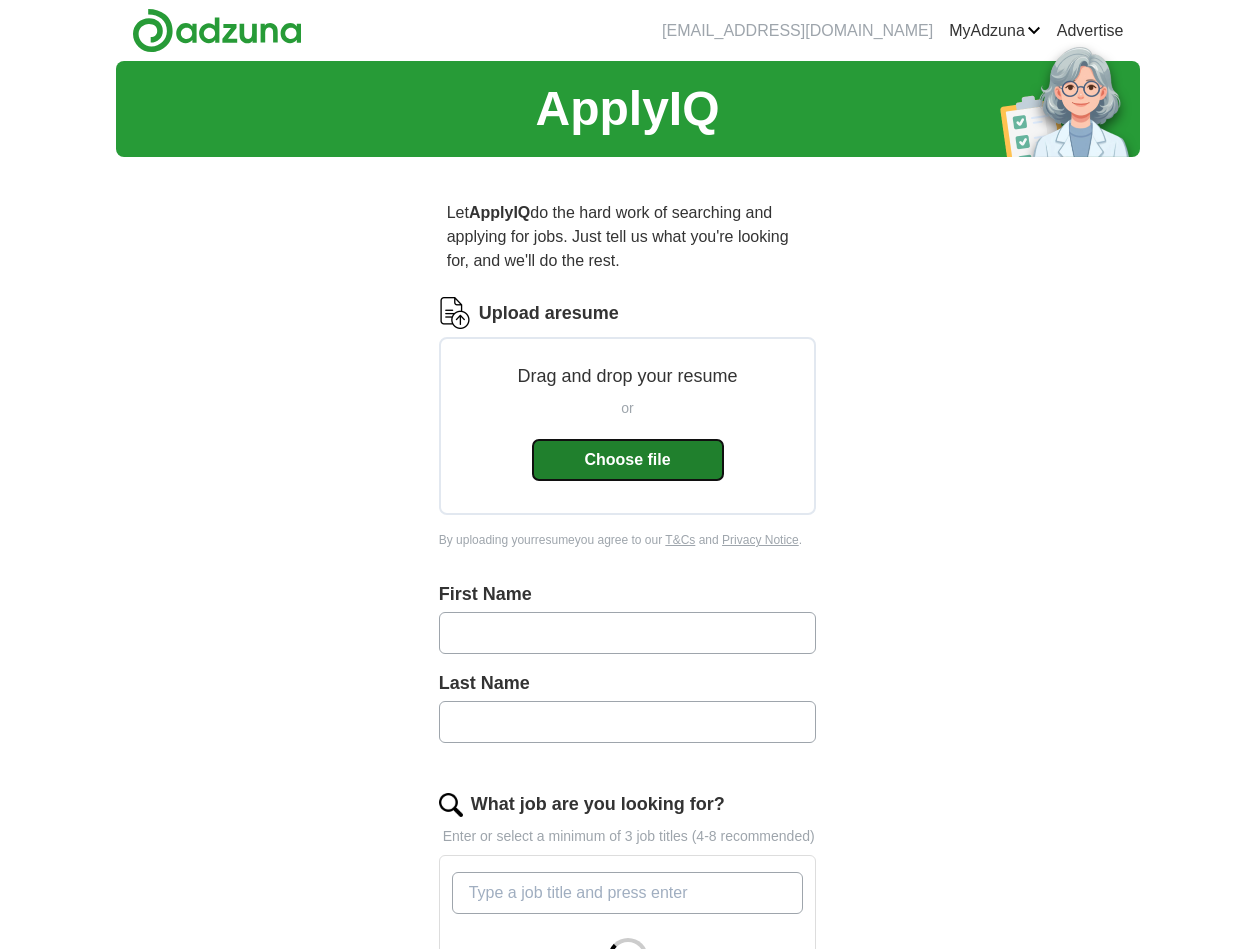 click on "Choose file" at bounding box center (628, 460) 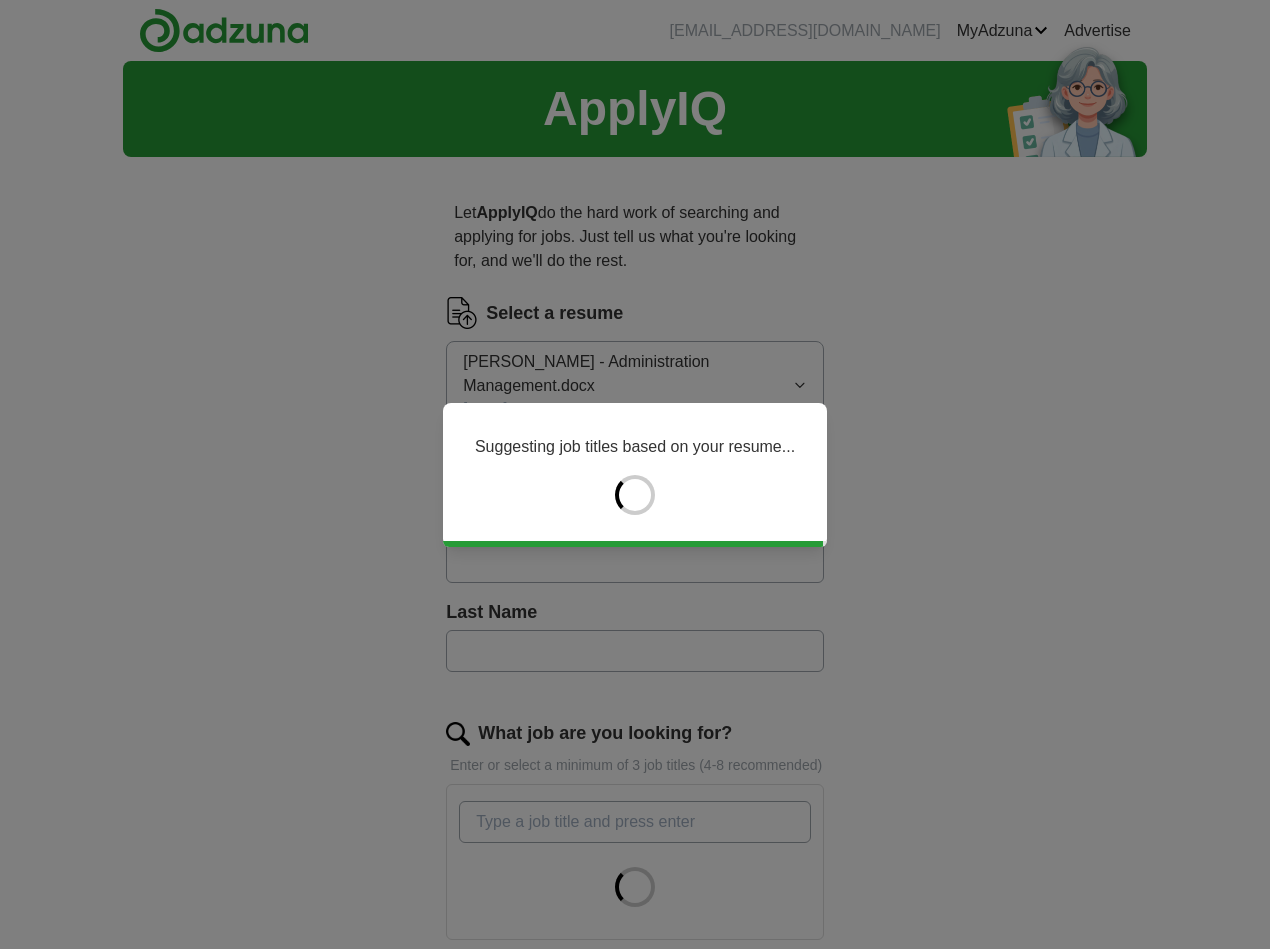 type on "****" 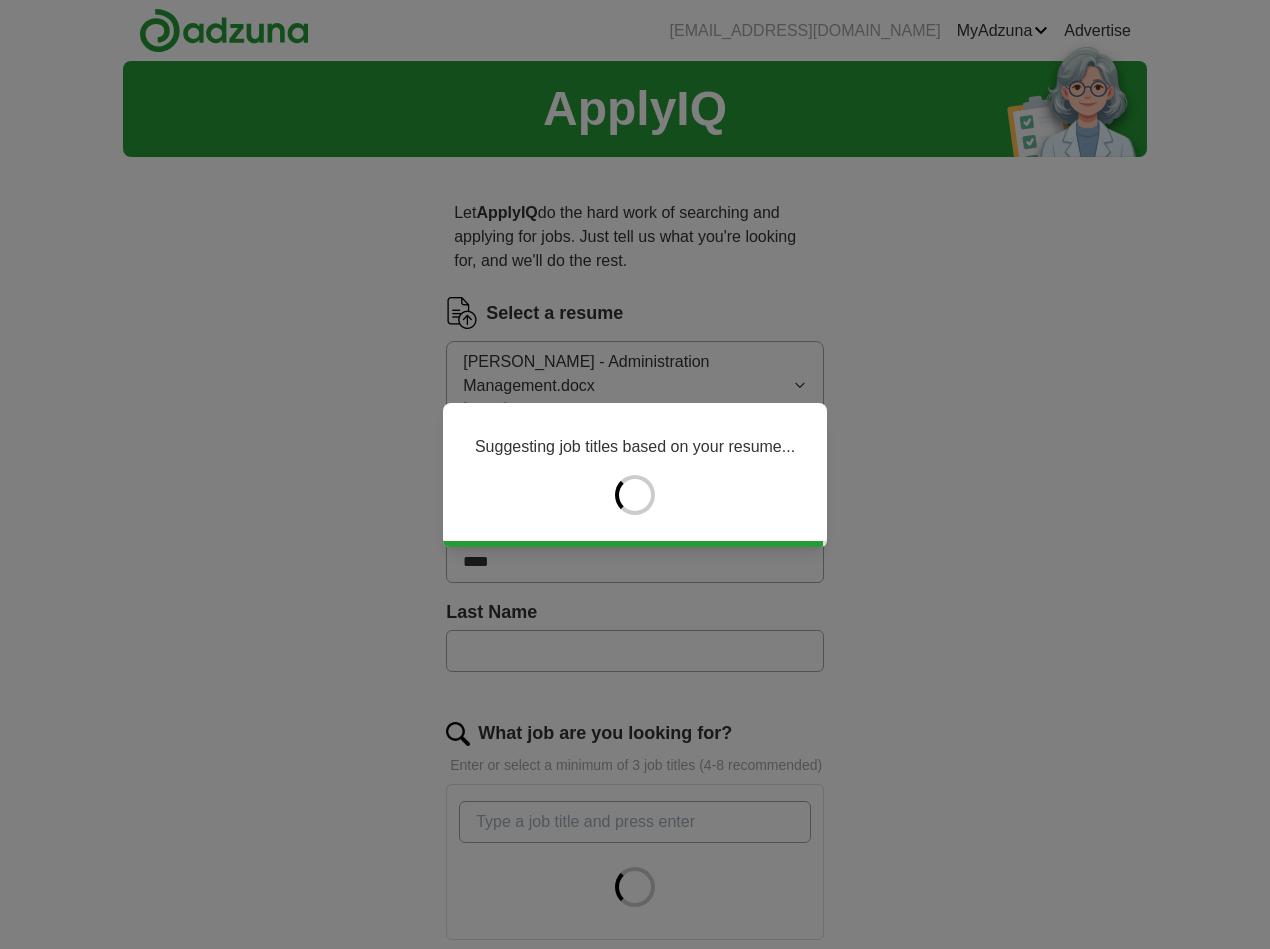 type on "*******" 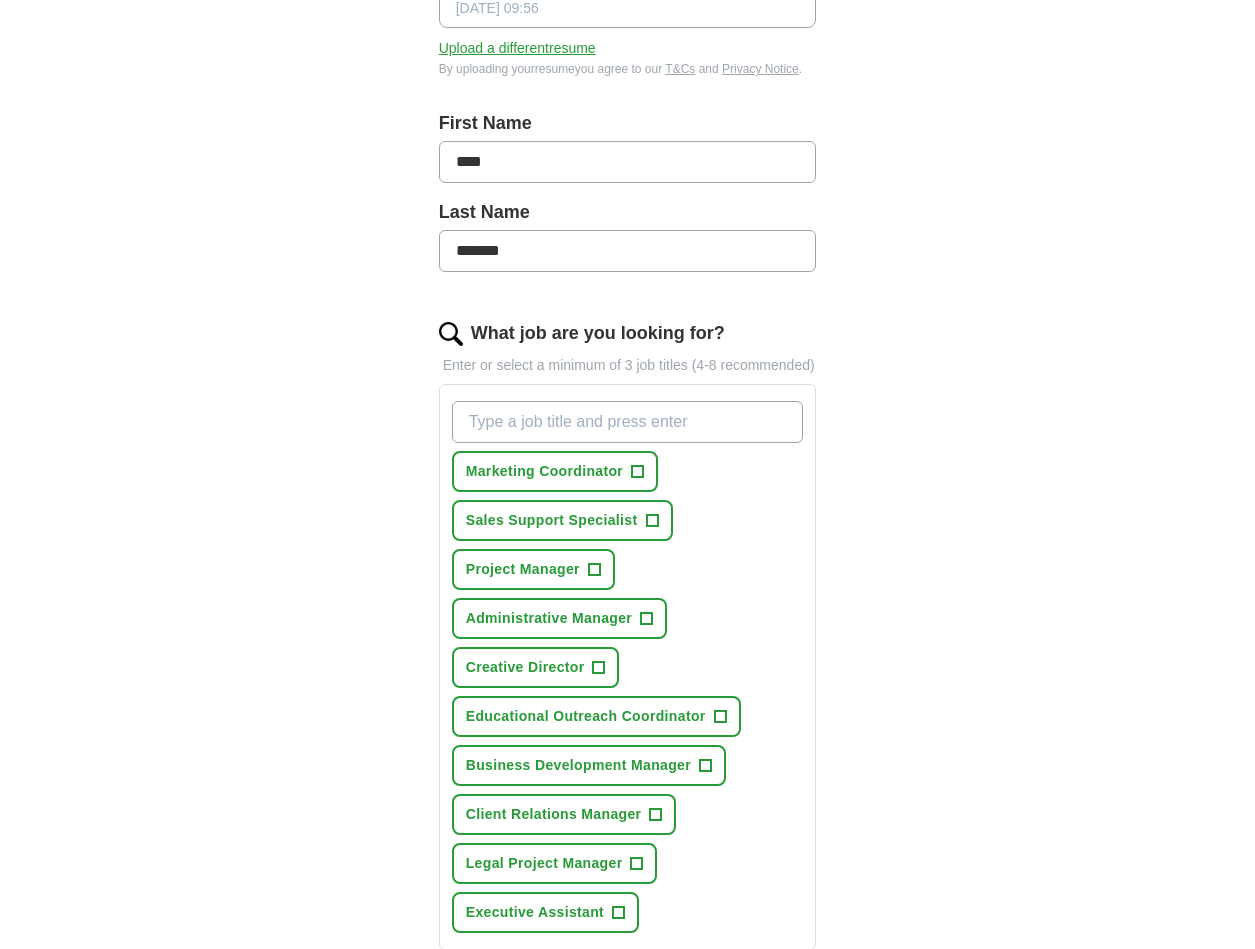 scroll, scrollTop: 600, scrollLeft: 0, axis: vertical 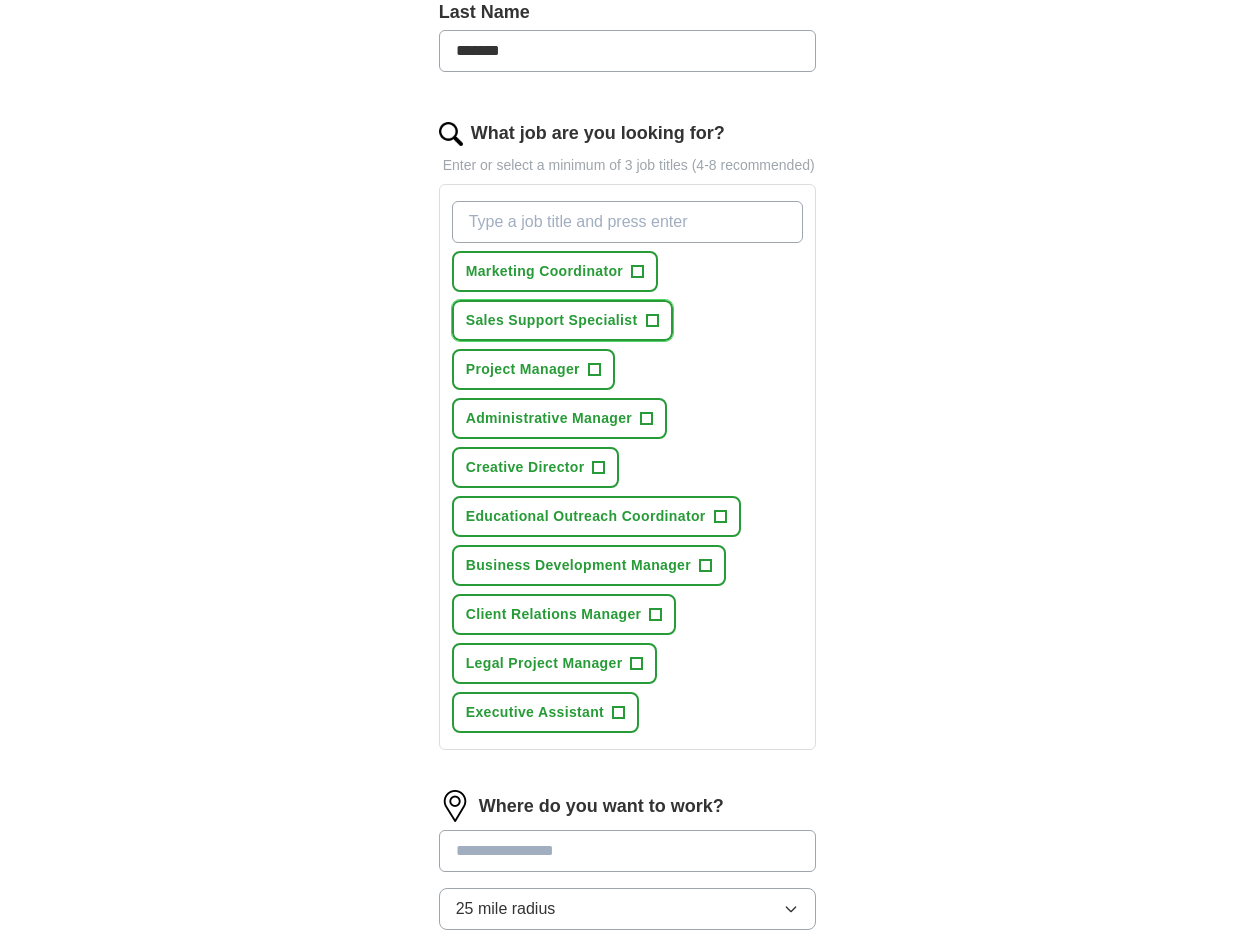 click on "Sales Support Specialist" at bounding box center [552, 320] 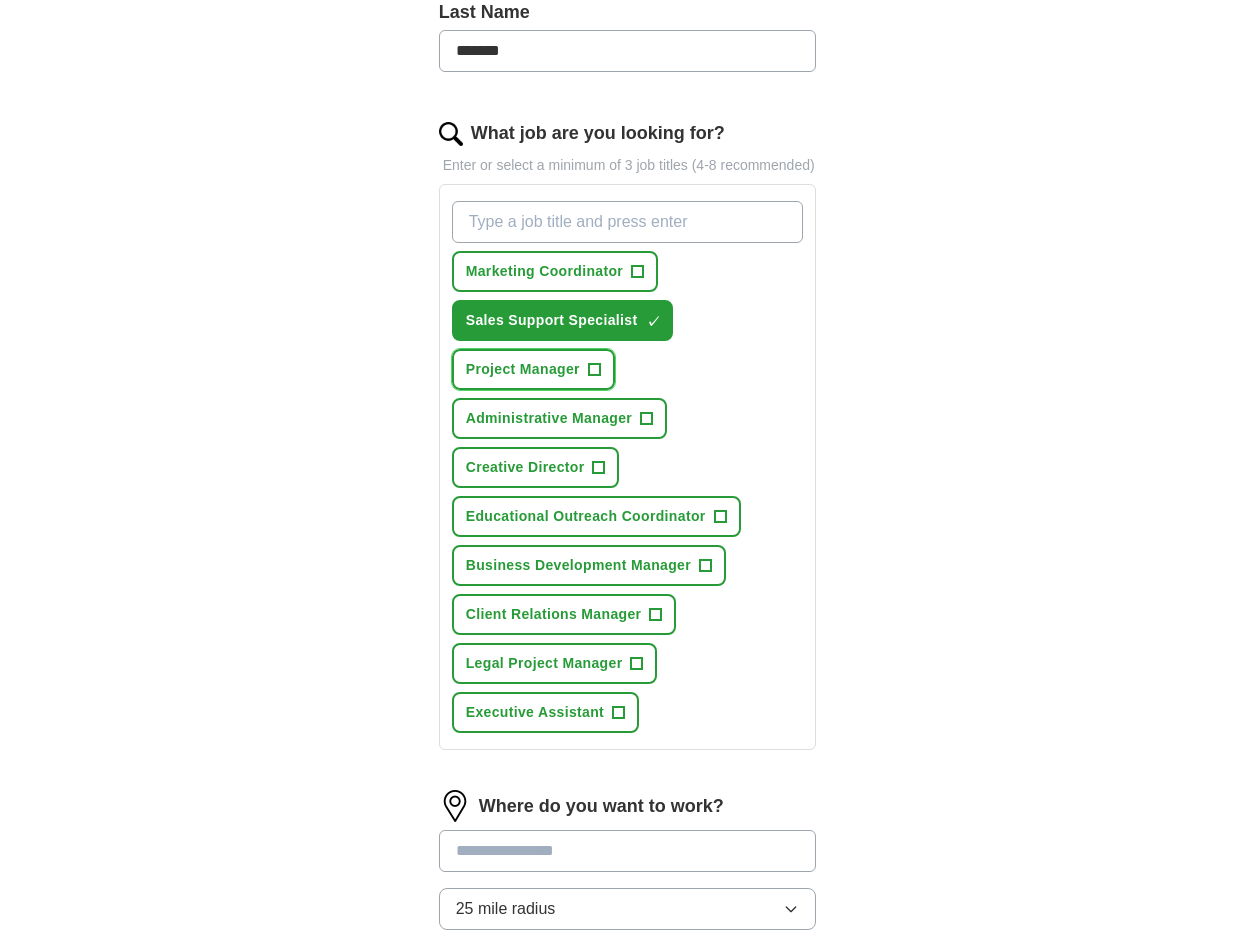 click on "Project Manager" at bounding box center (523, 369) 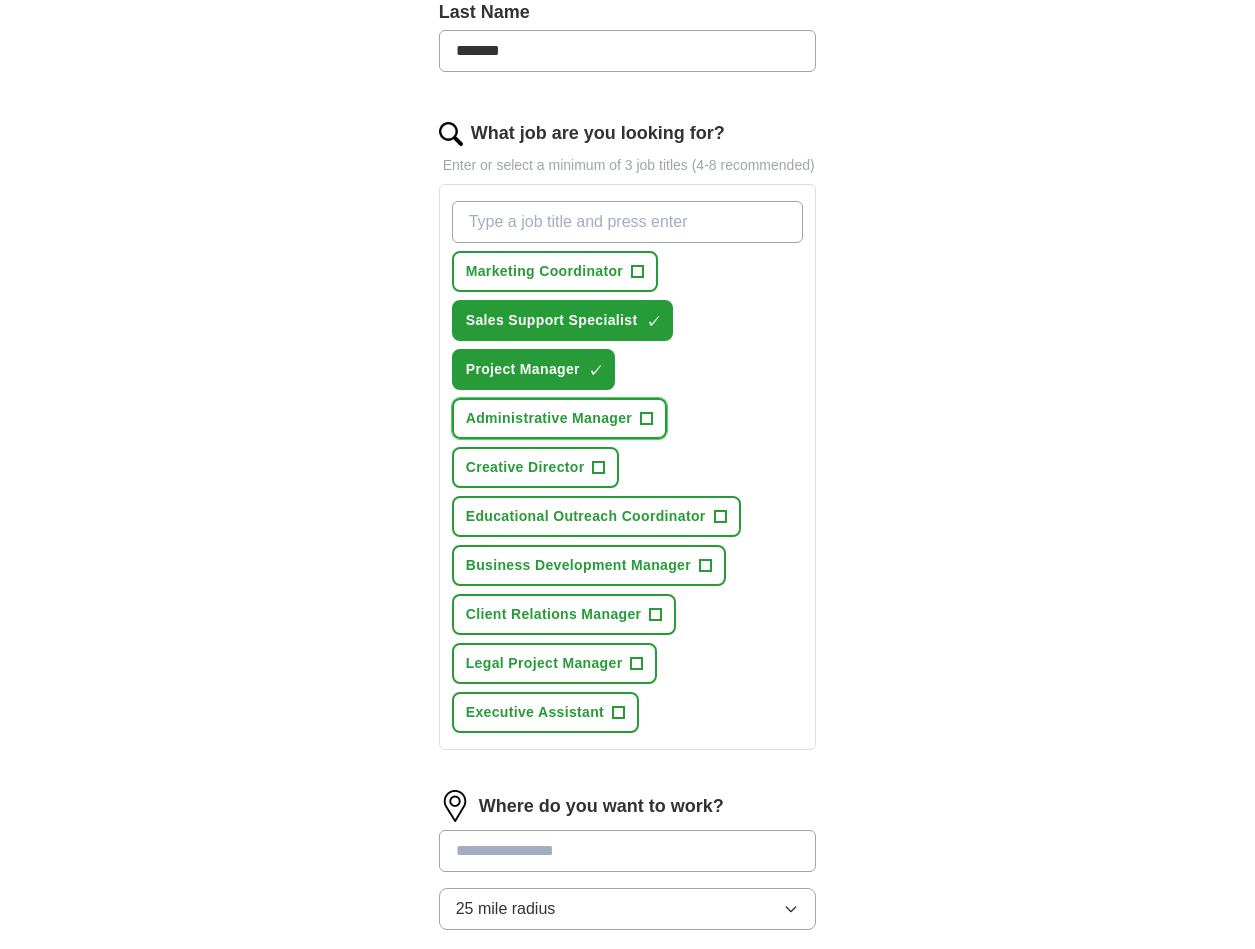click on "Administrative Manager" at bounding box center (549, 418) 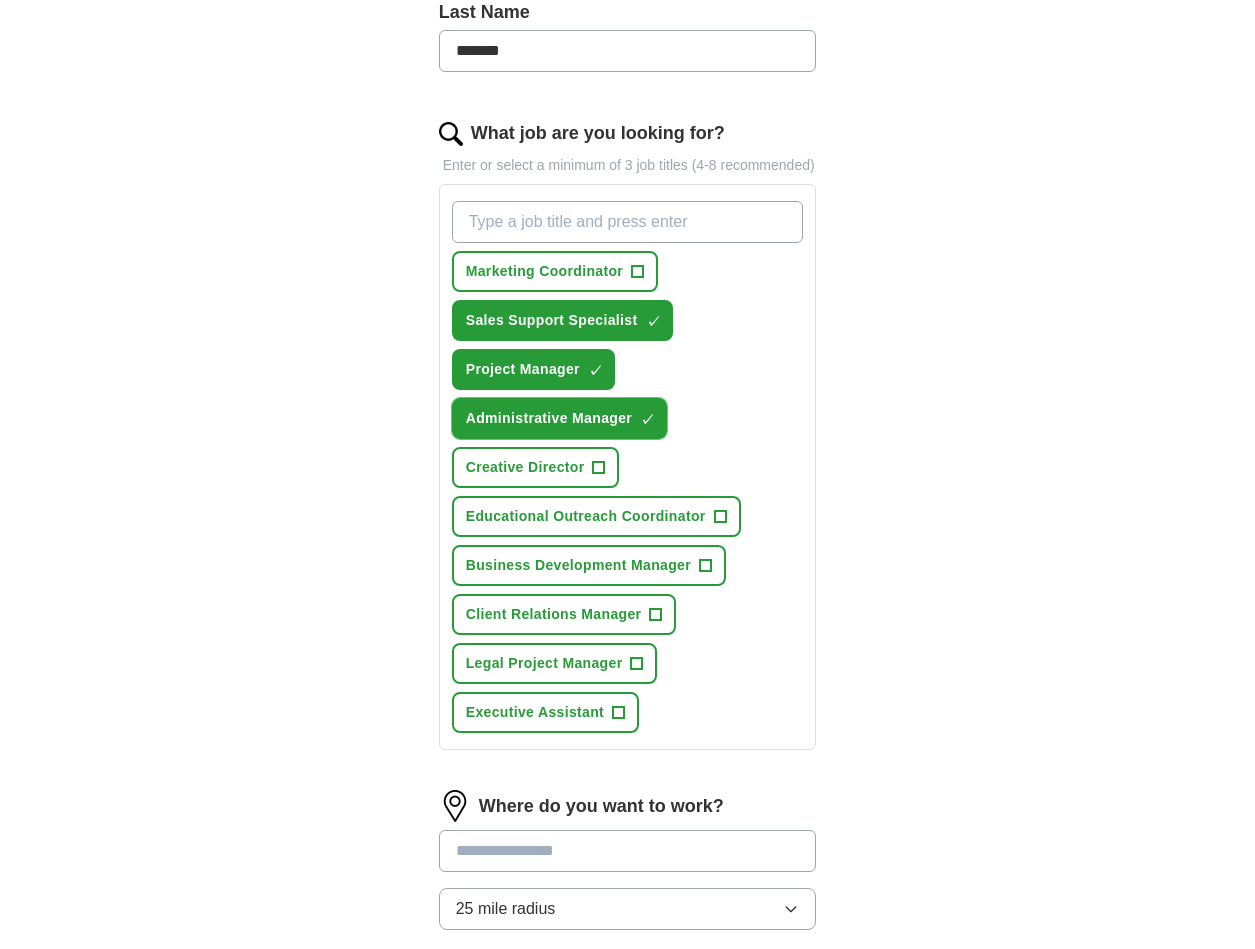 scroll, scrollTop: 800, scrollLeft: 0, axis: vertical 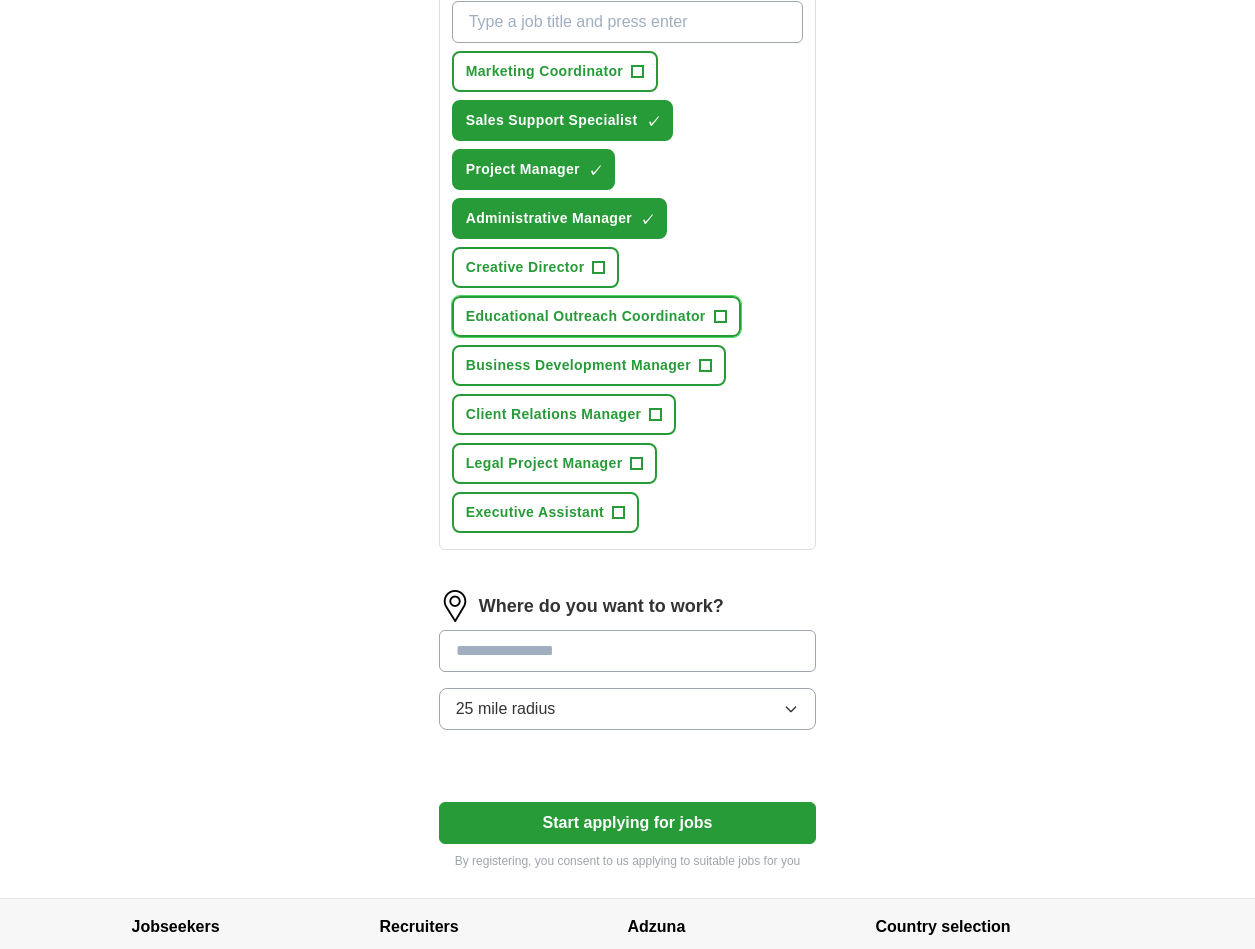 click on "Educational Outreach Coordinator" at bounding box center (586, 316) 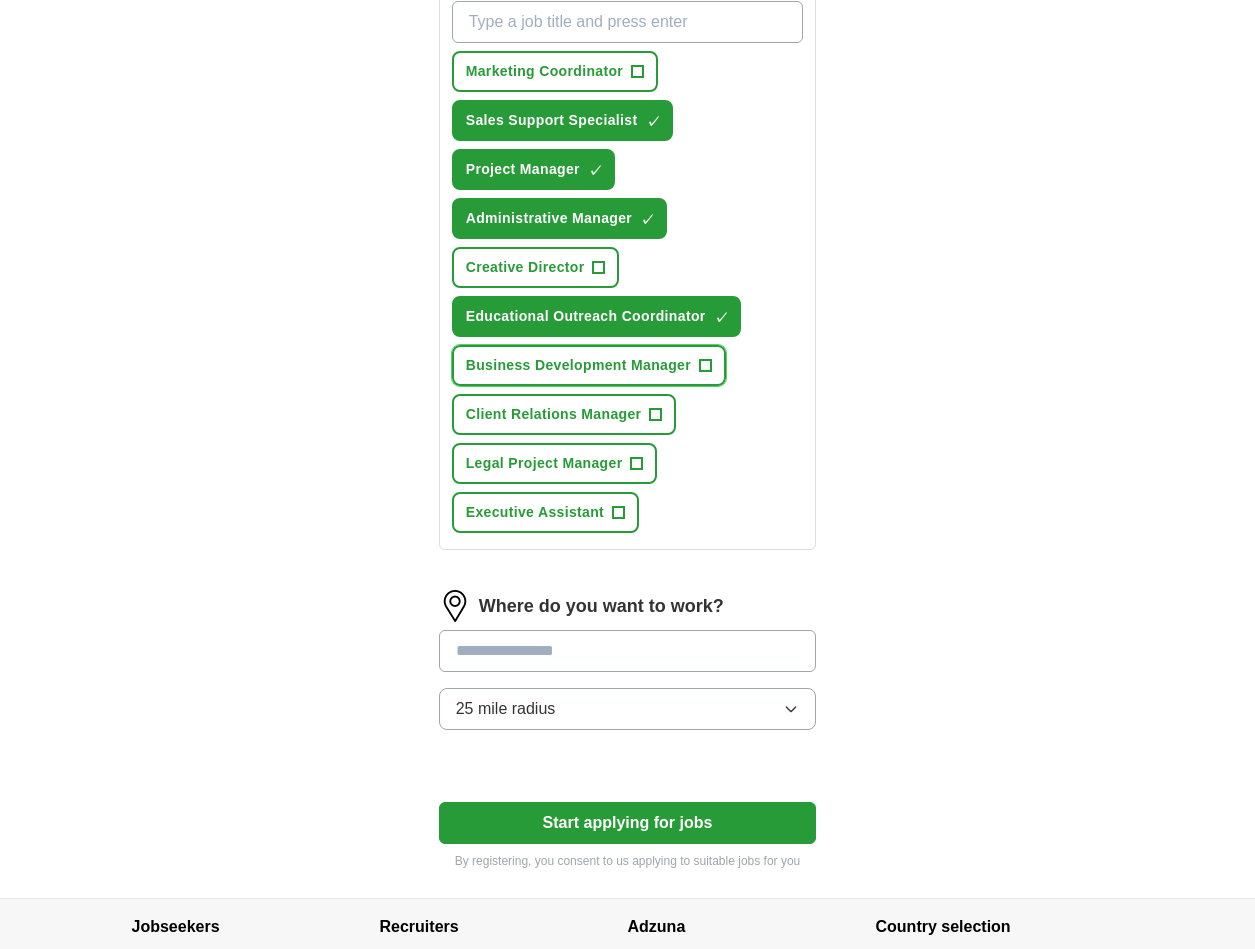 click on "Business Development Manager" at bounding box center [578, 365] 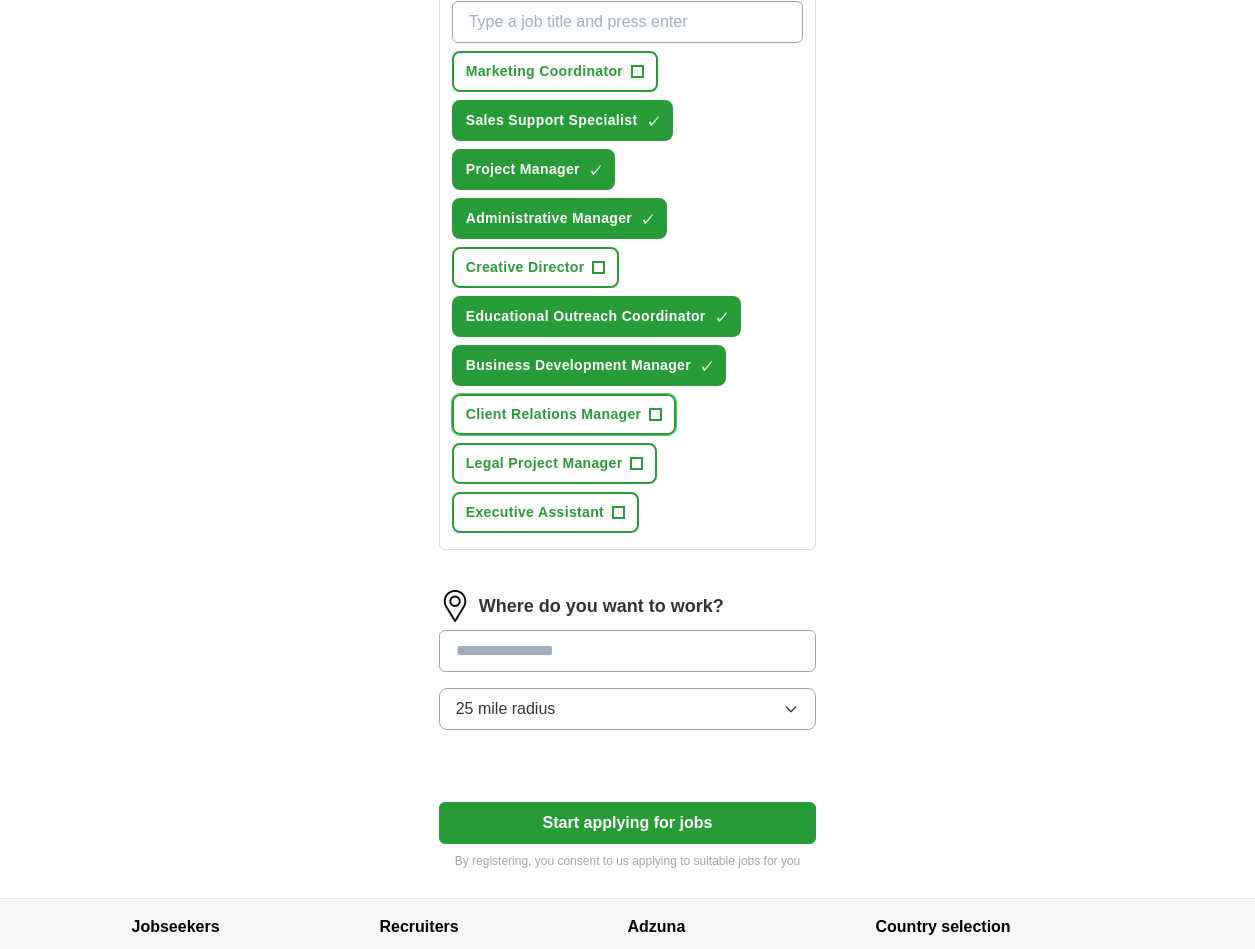 click on "Client Relations Manager" at bounding box center [554, 414] 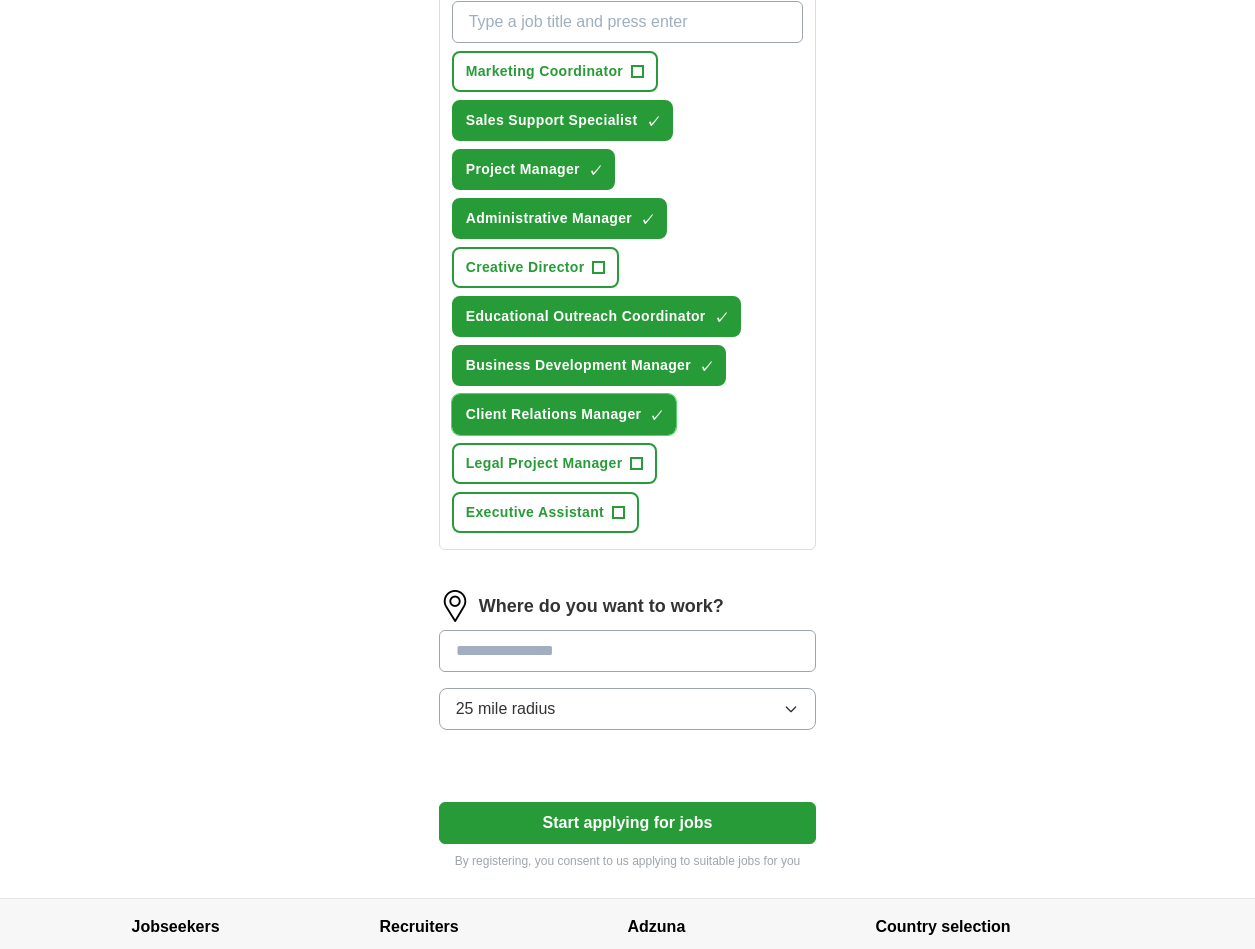 scroll, scrollTop: 1000, scrollLeft: 0, axis: vertical 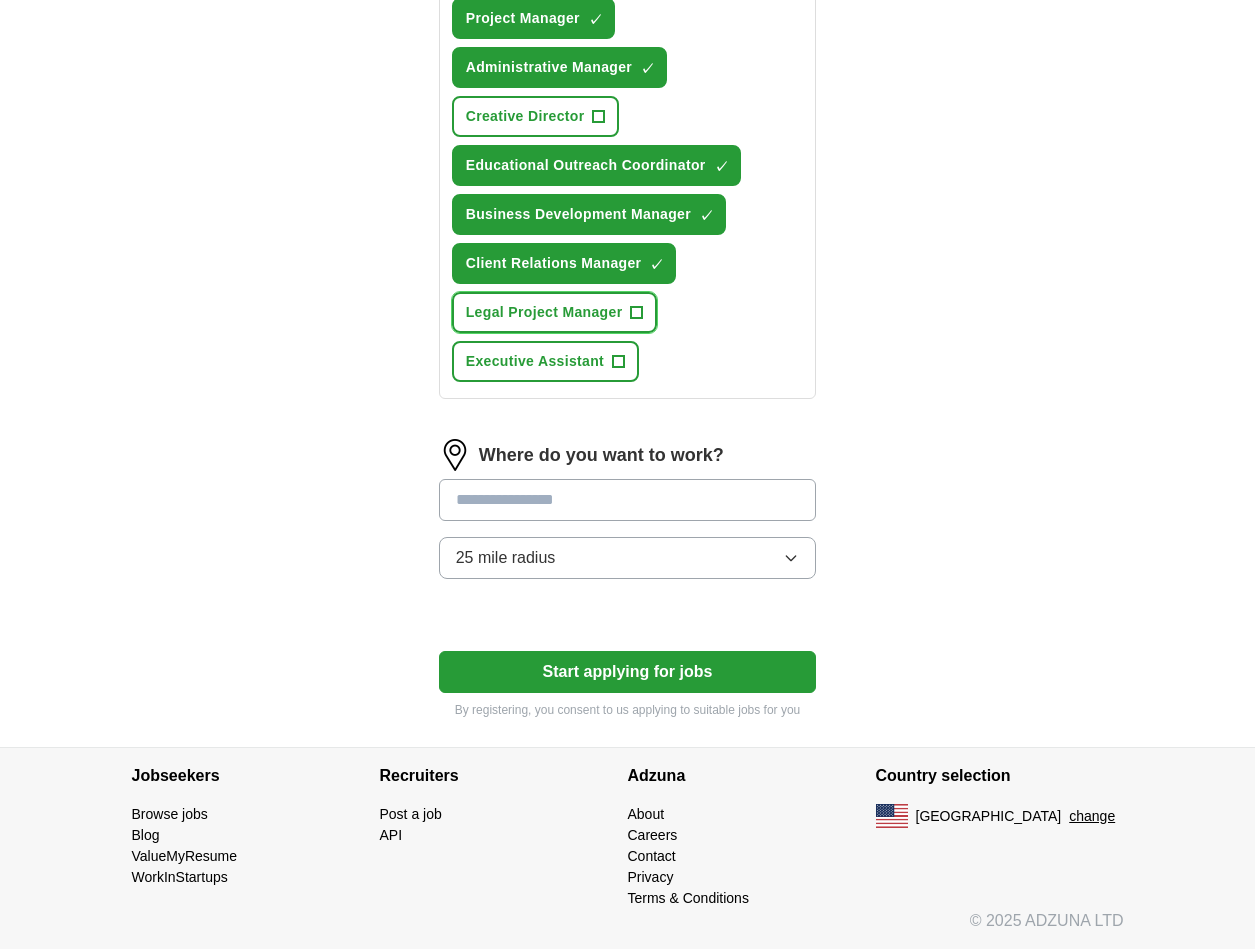 click on "Legal Project Manager" at bounding box center (544, 312) 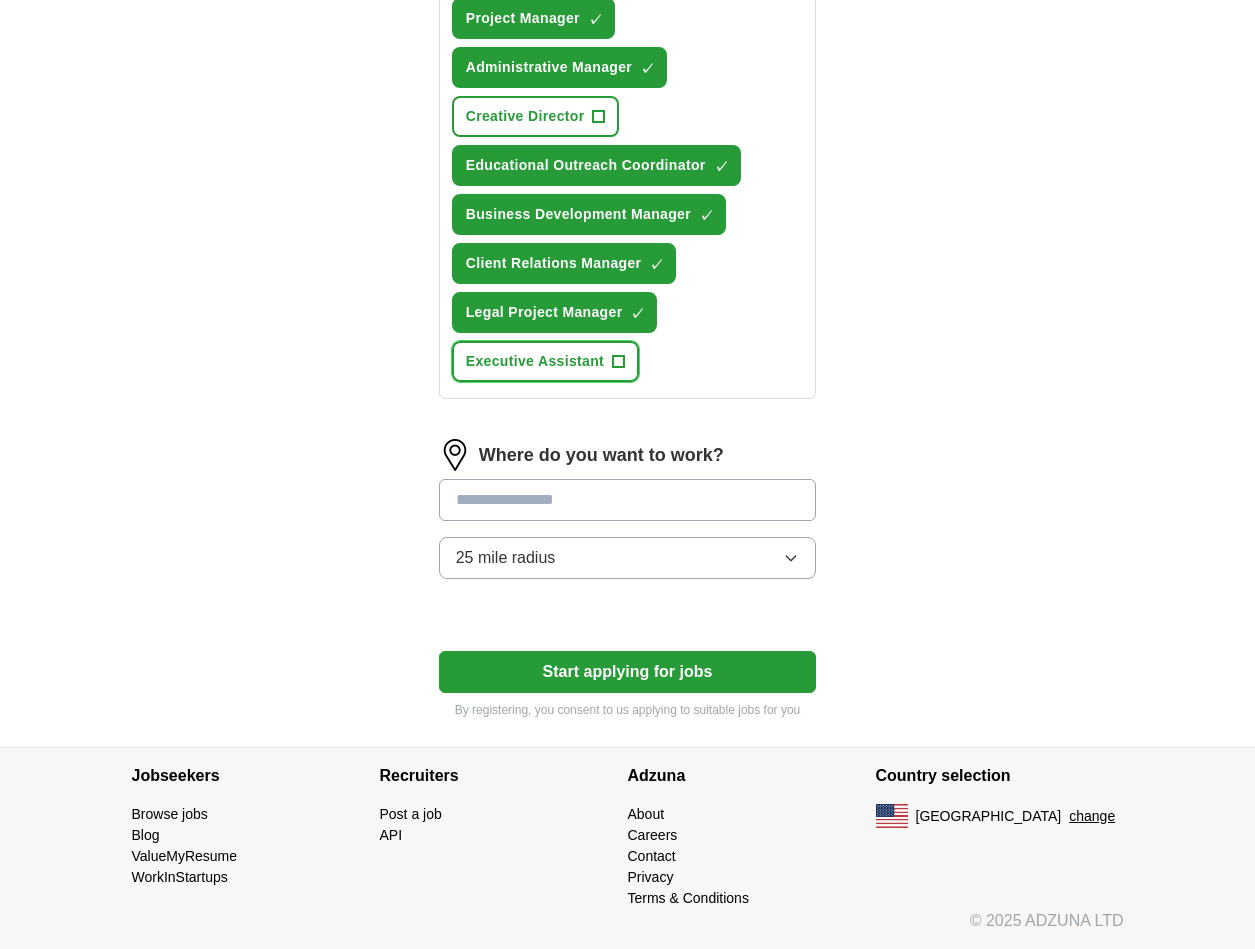 click on "Executive Assistant" at bounding box center (535, 361) 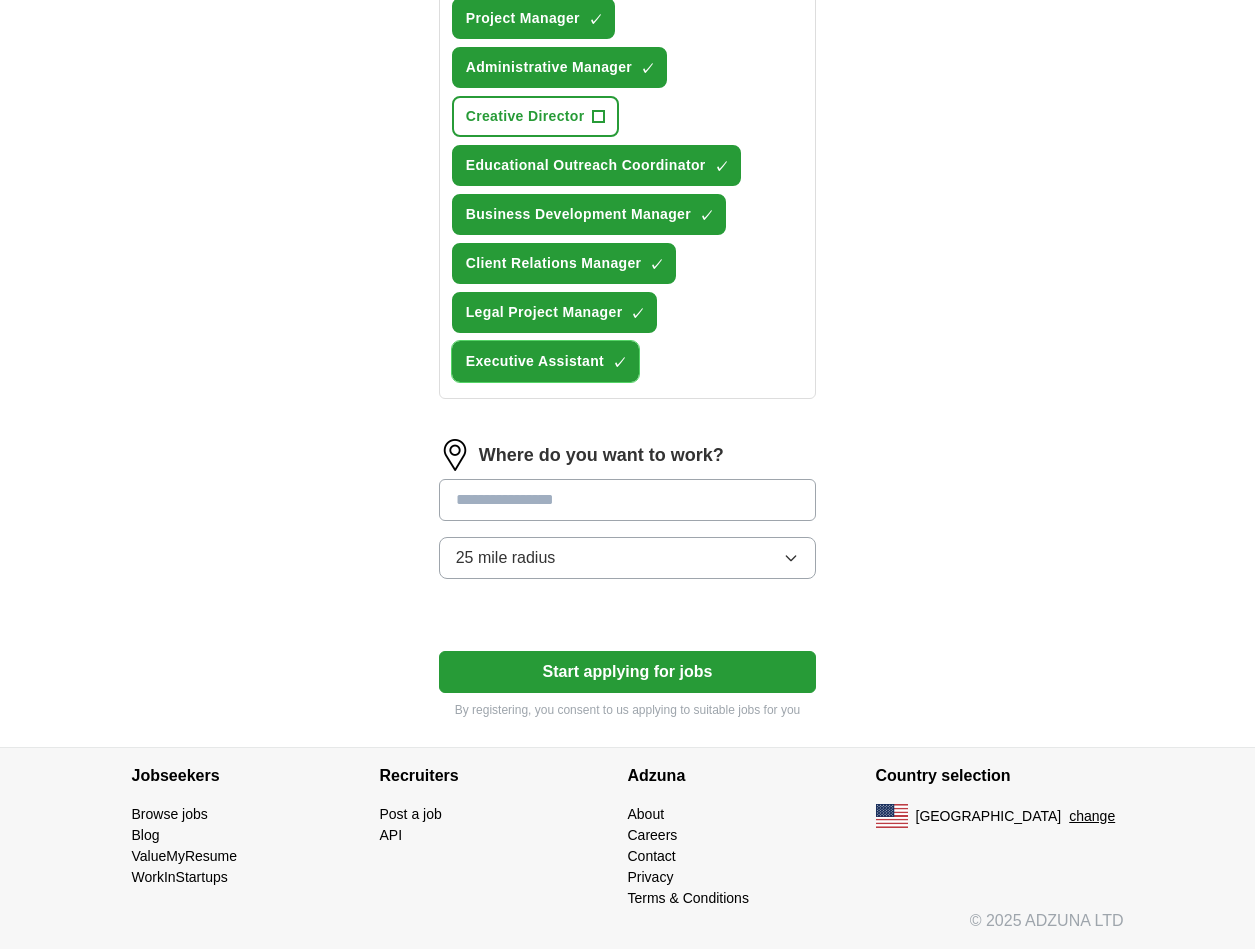scroll, scrollTop: 1200, scrollLeft: 0, axis: vertical 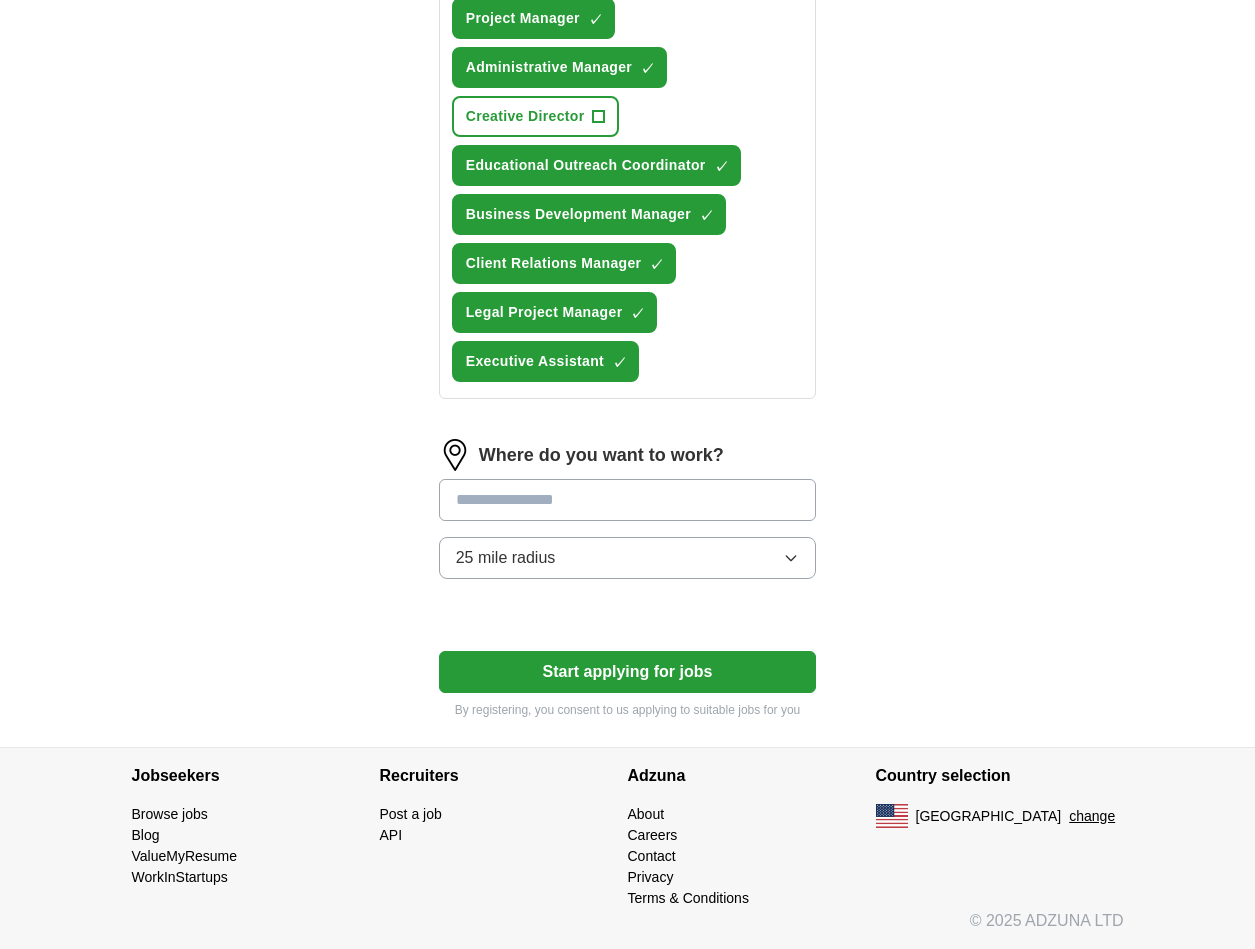 click at bounding box center (628, 500) 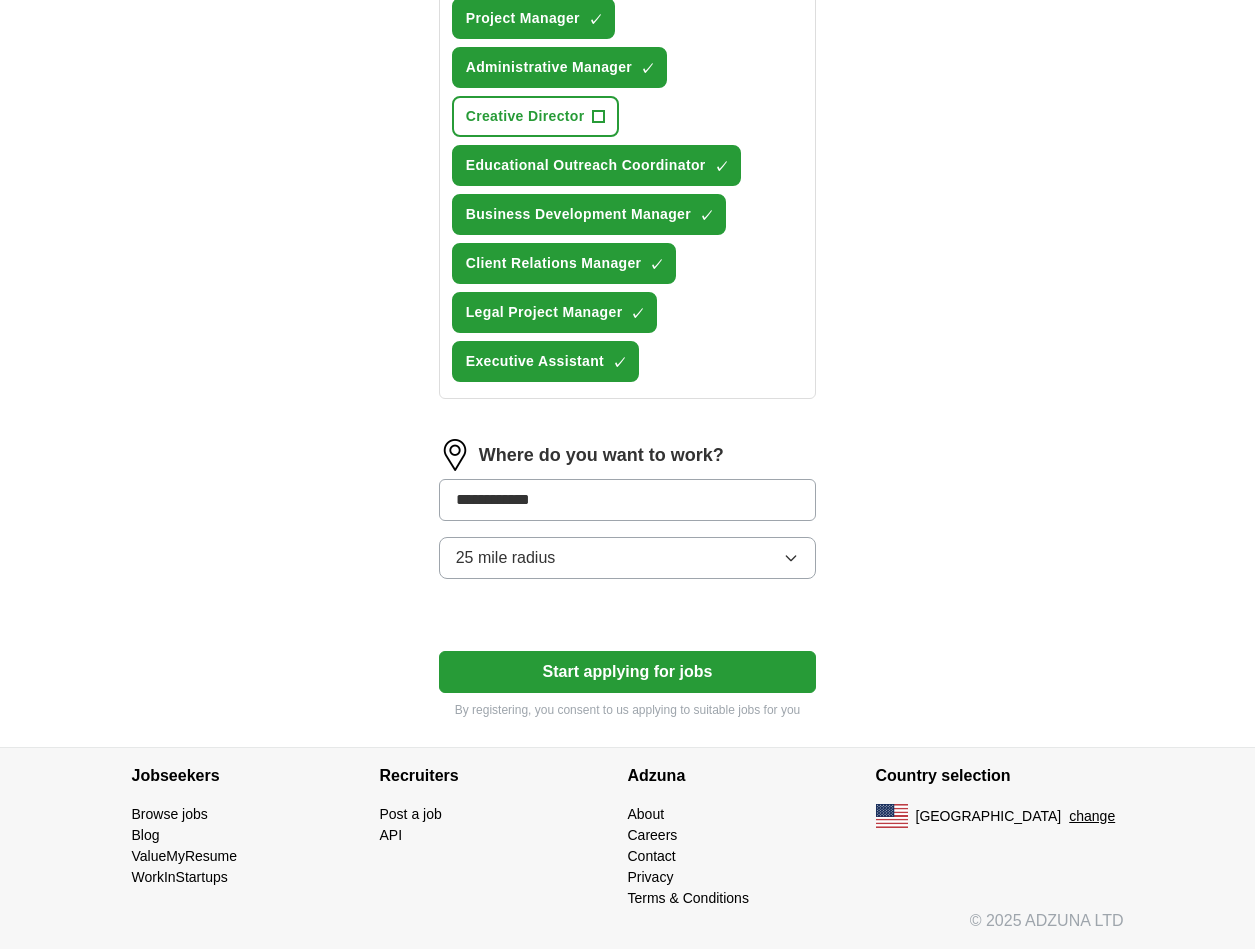 type on "**********" 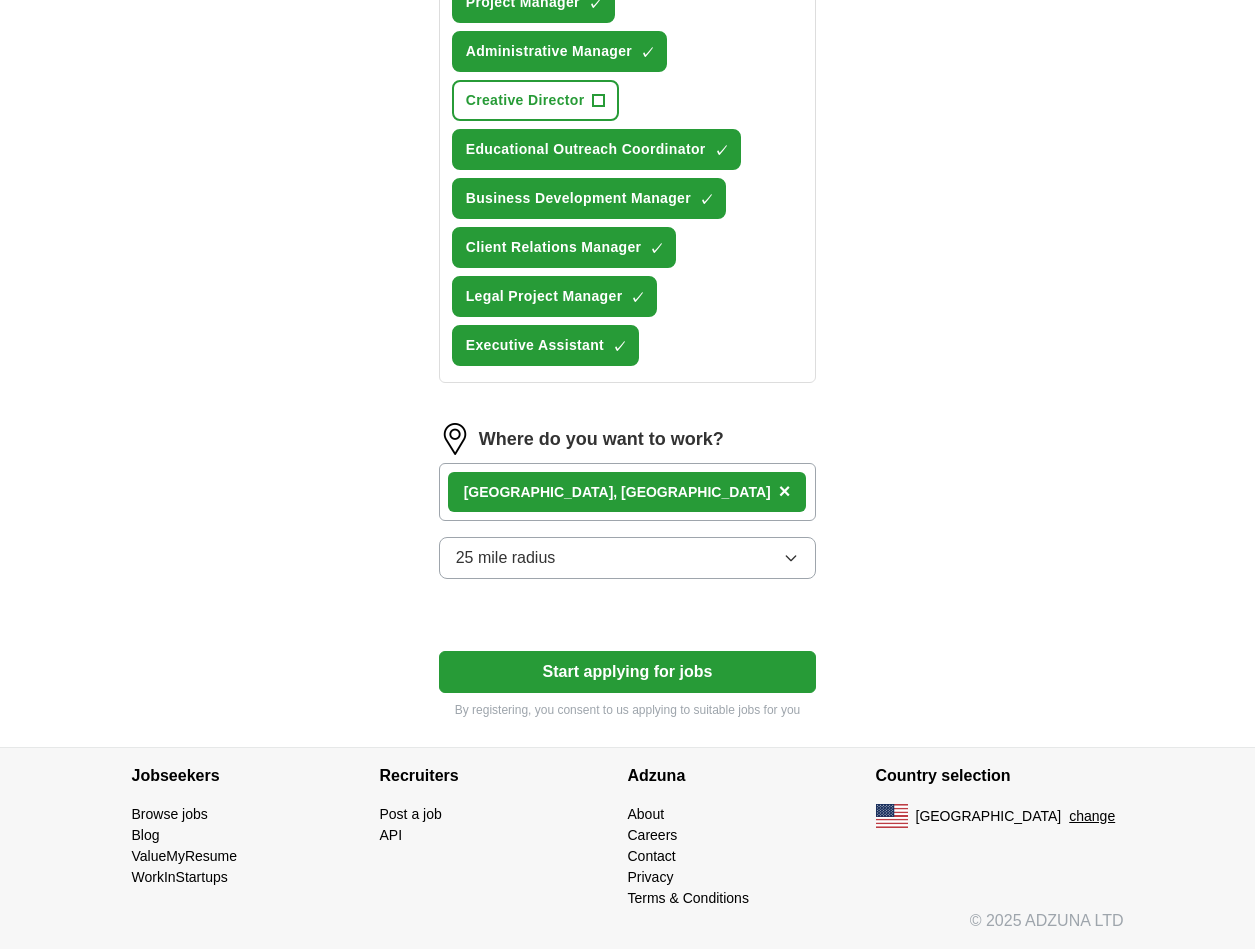 scroll, scrollTop: 1300, scrollLeft: 0, axis: vertical 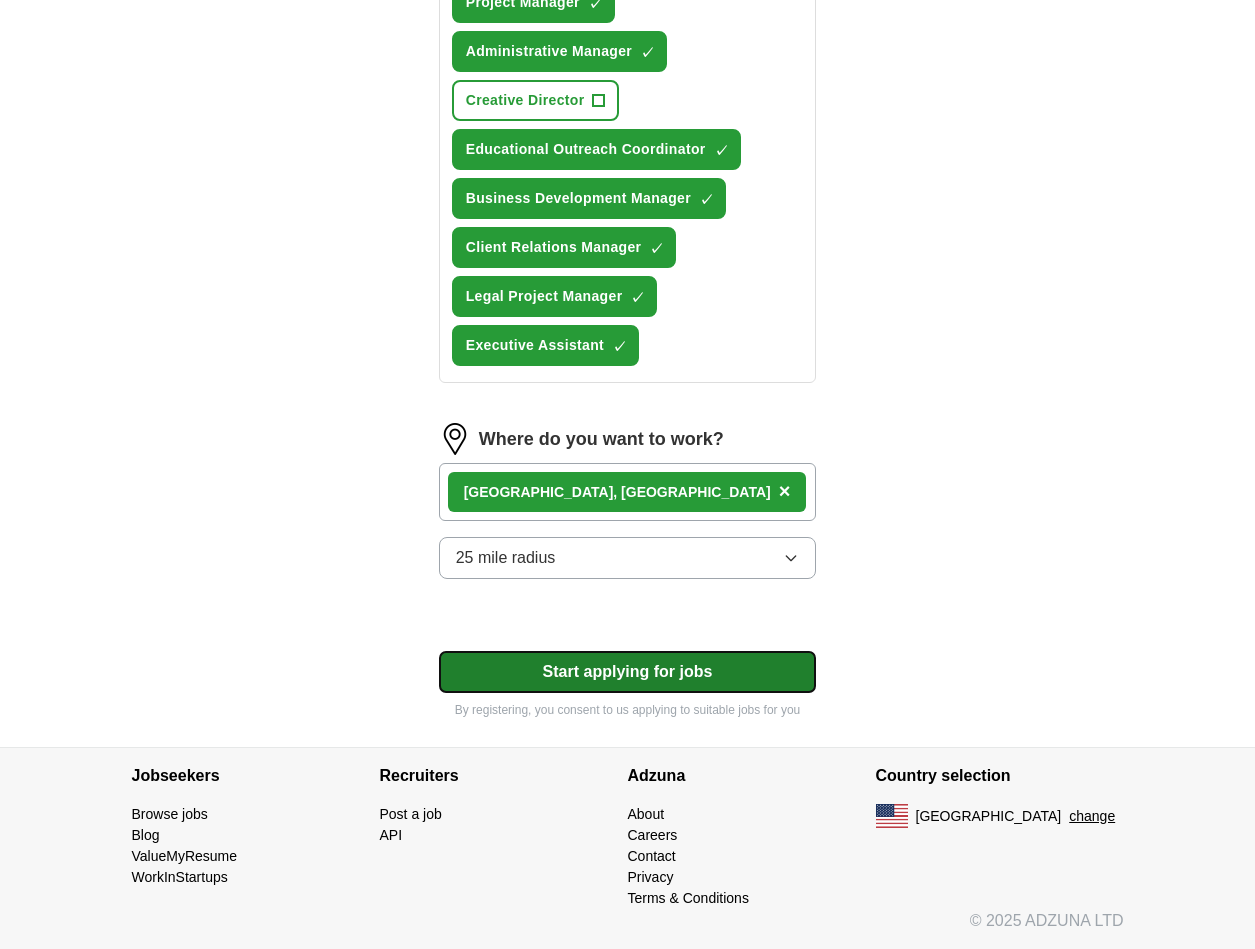 click on "Start applying for jobs" at bounding box center [628, 672] 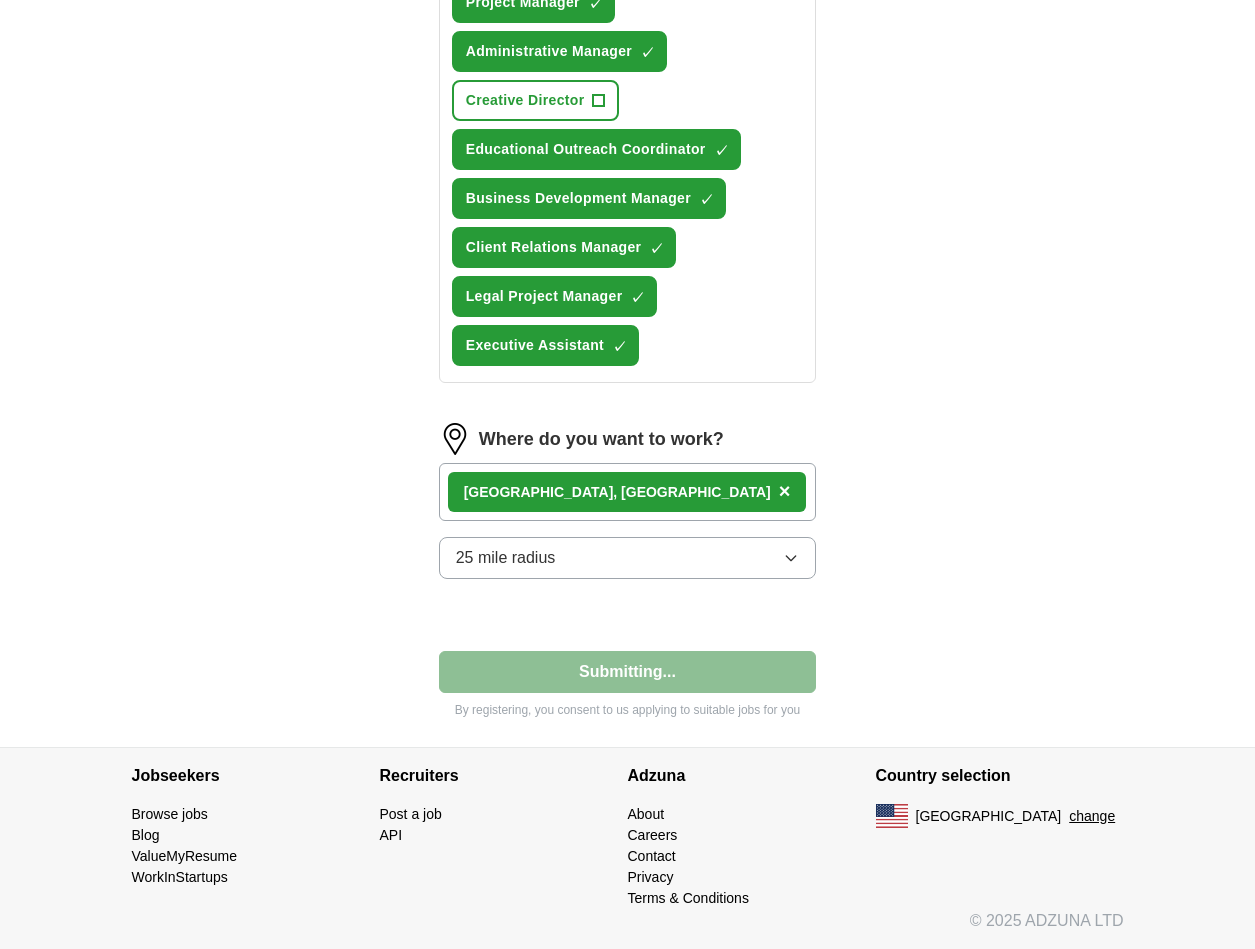 select on "**" 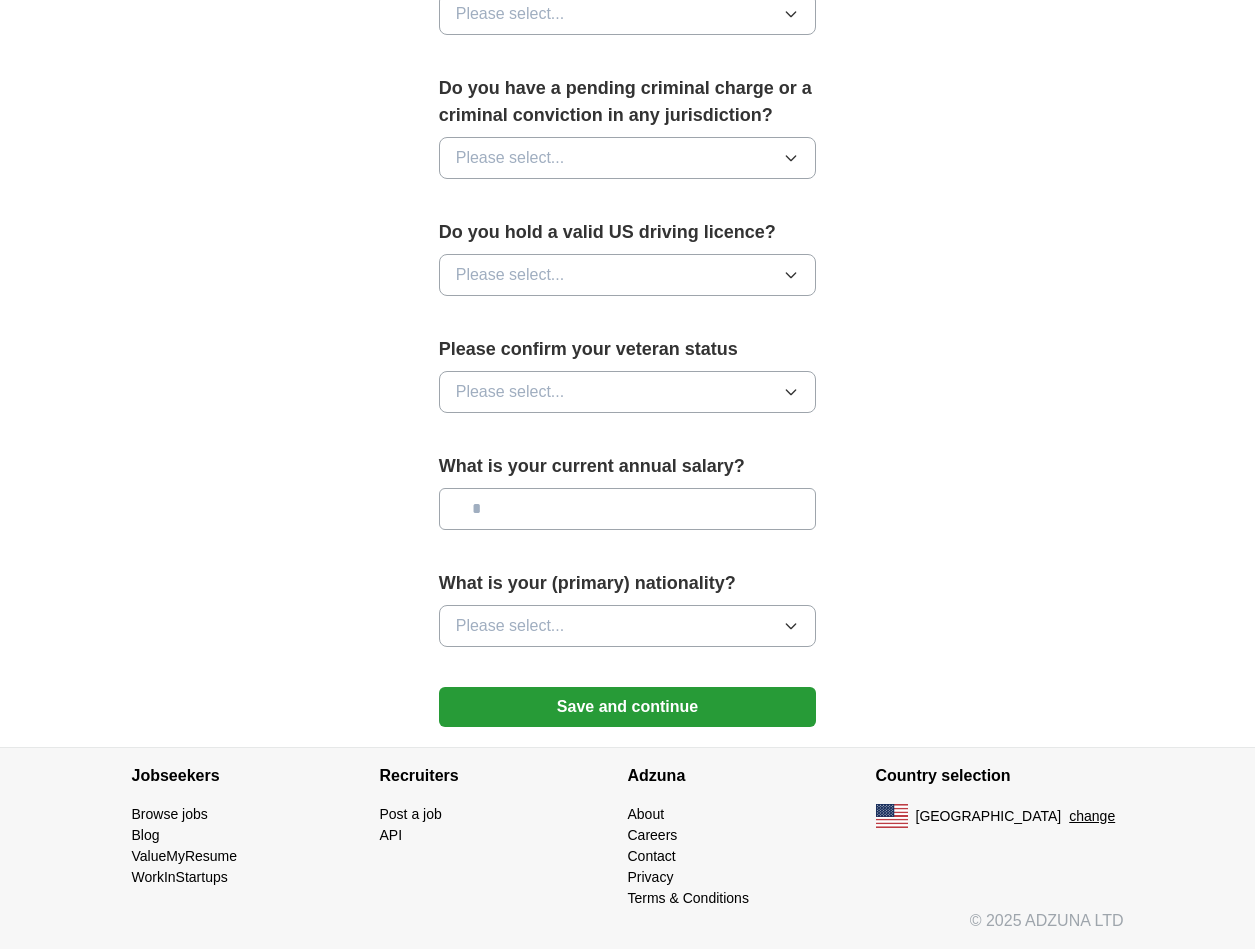 scroll, scrollTop: 0, scrollLeft: 0, axis: both 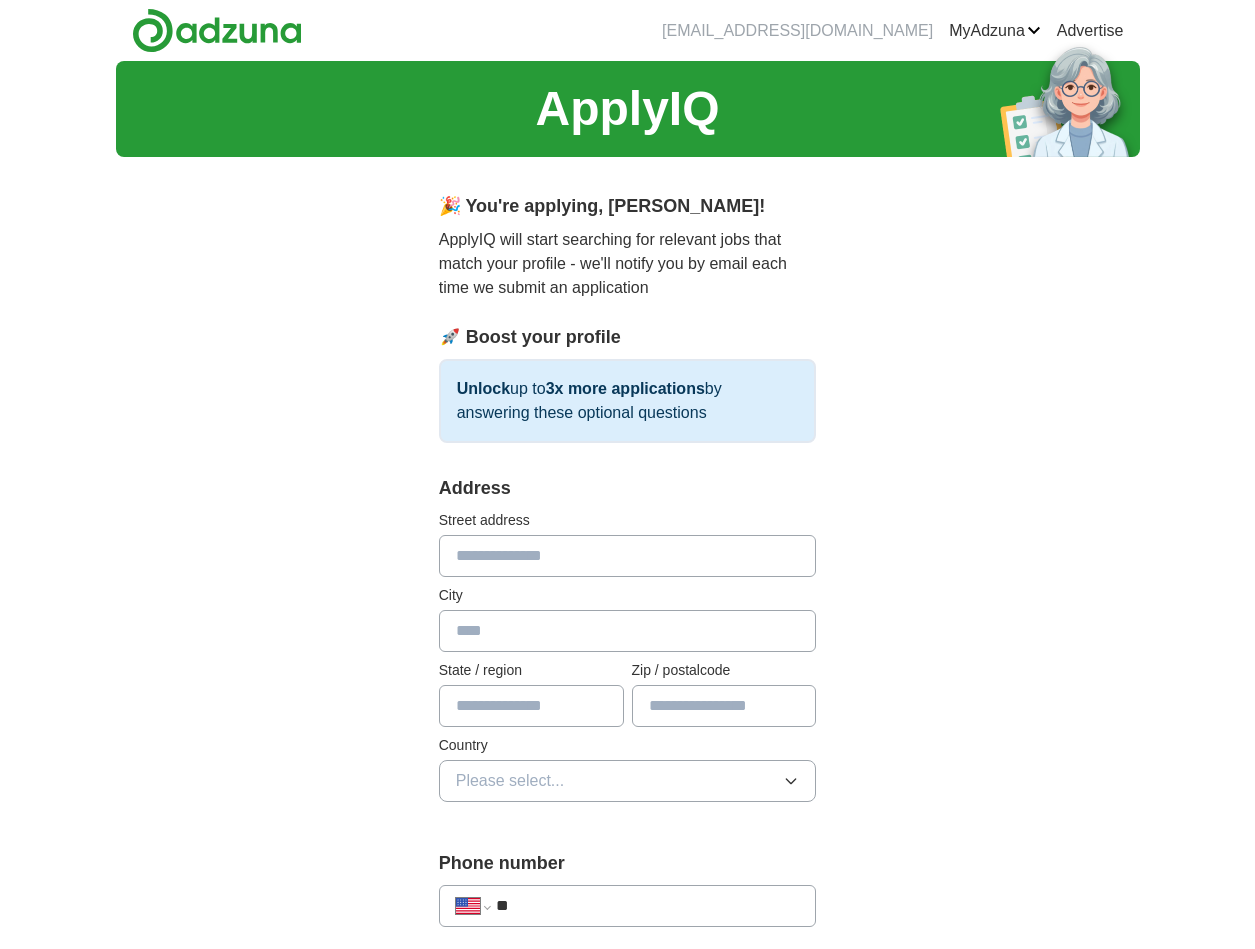 click at bounding box center (628, 556) 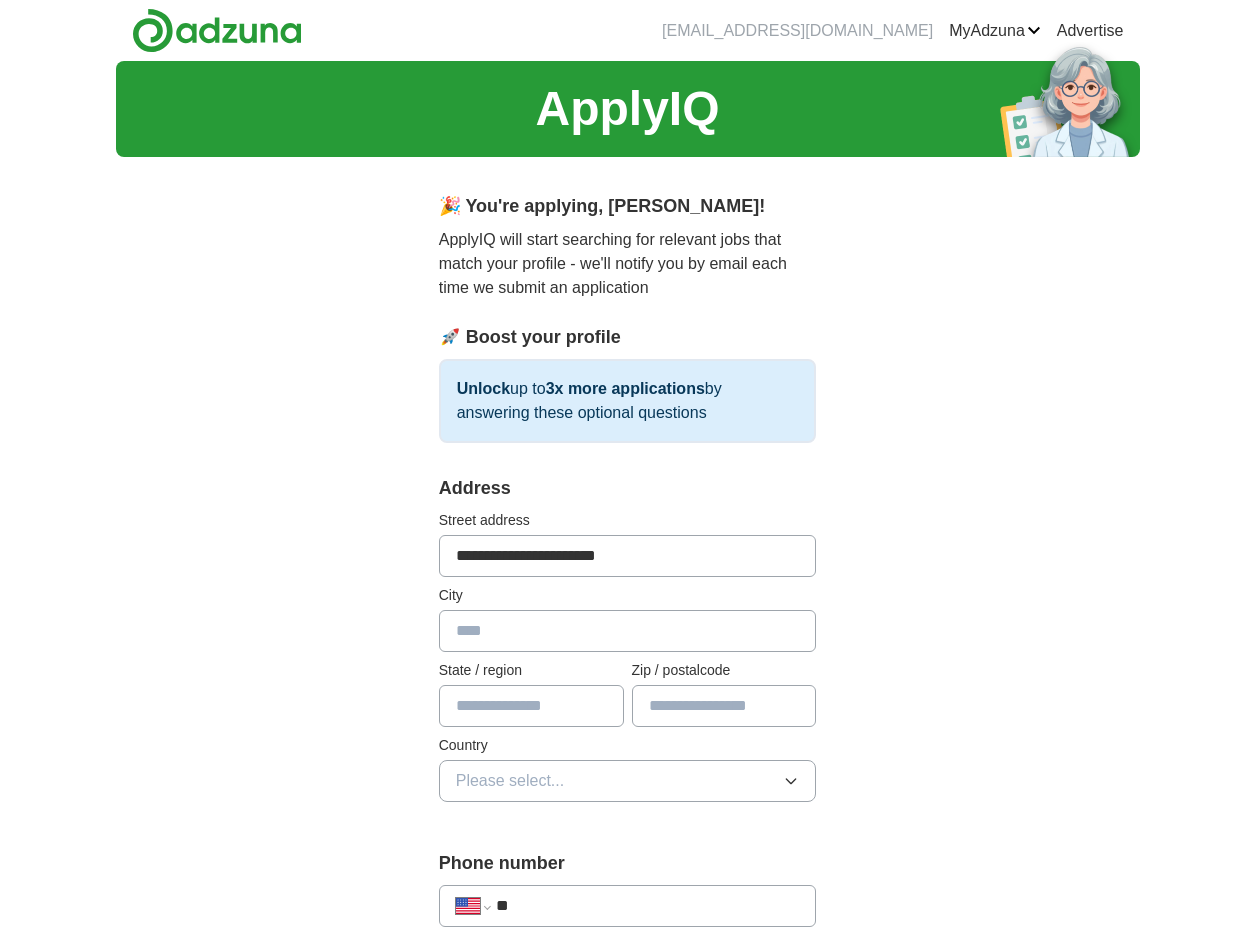 type on "*********" 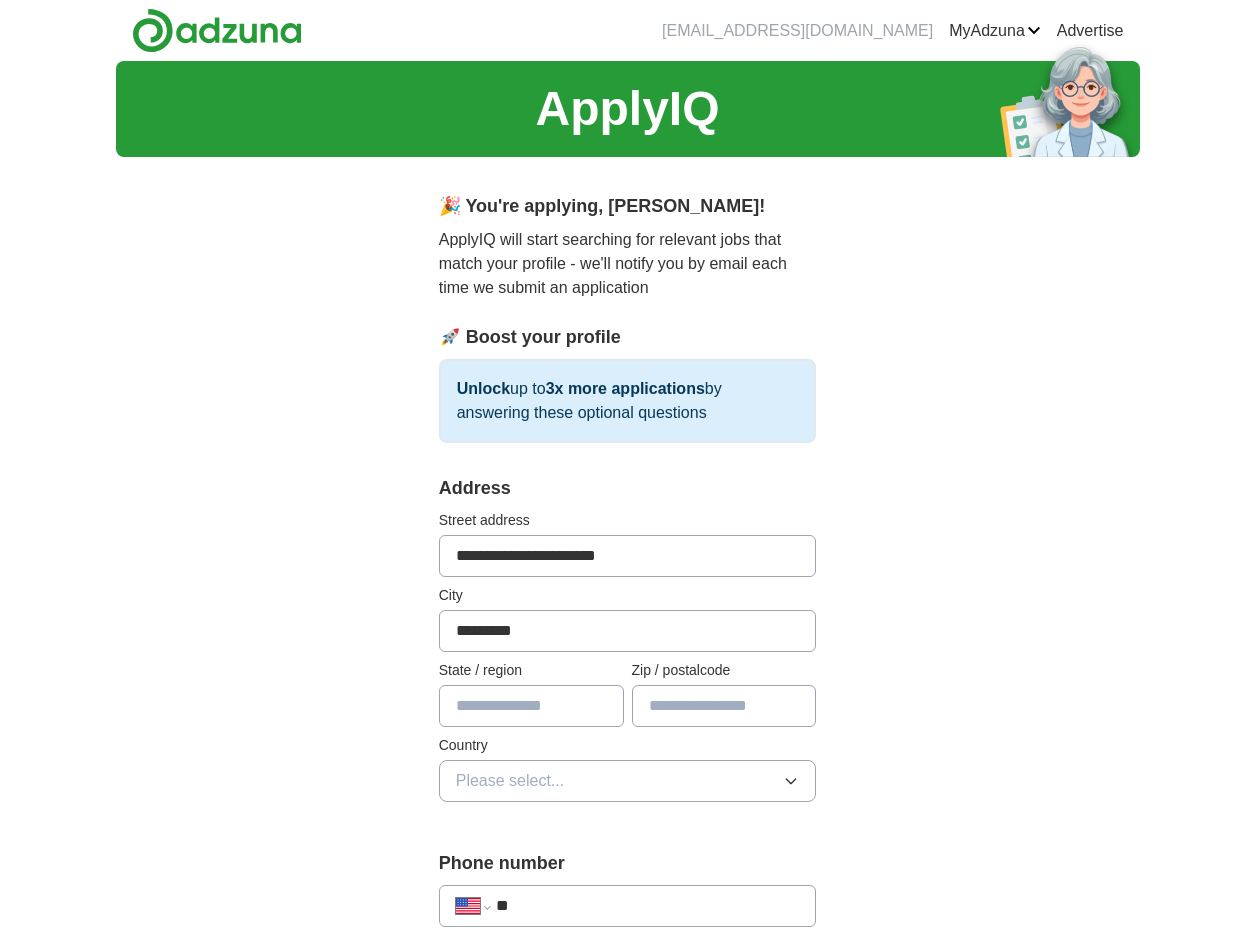 type on "**" 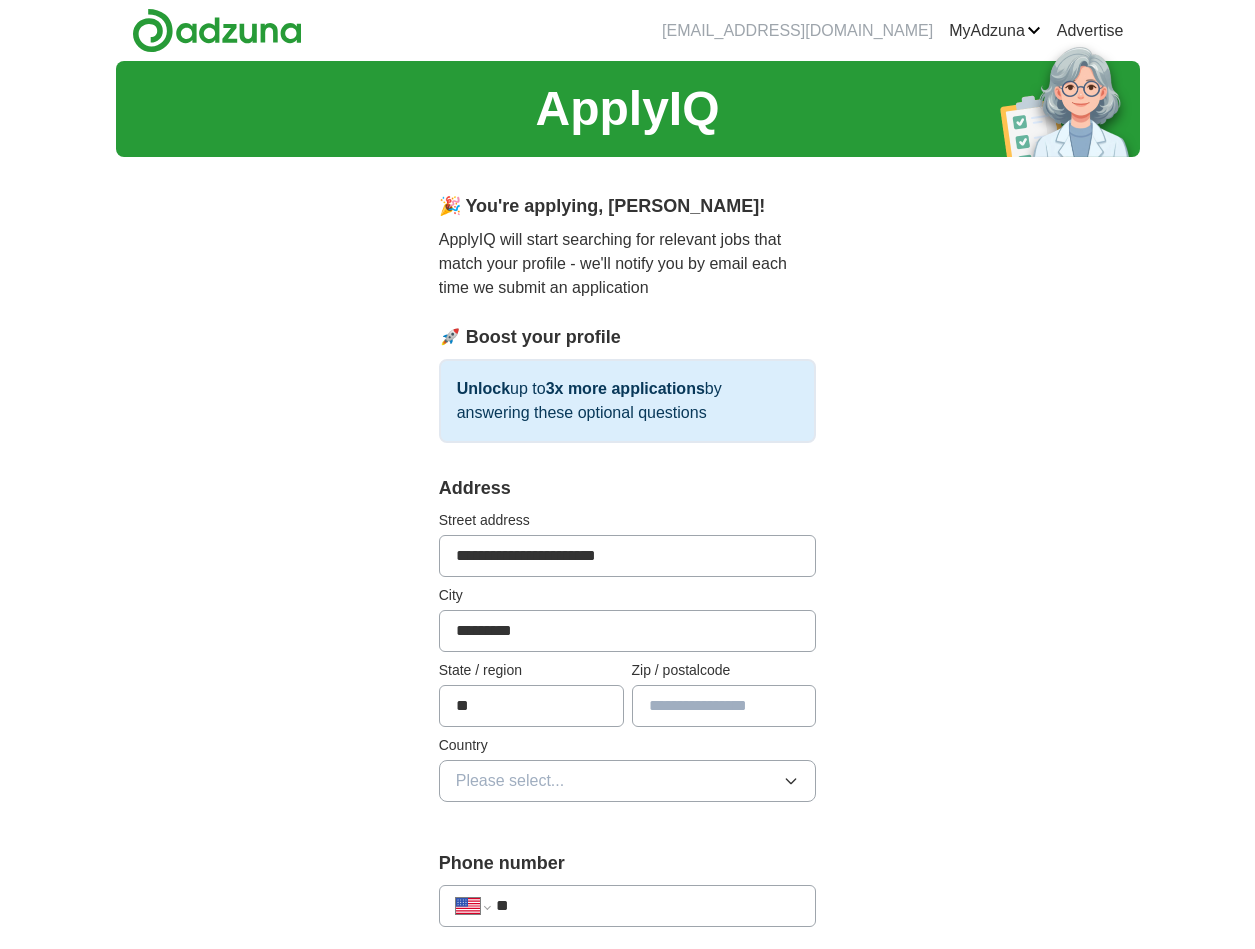 type on "**********" 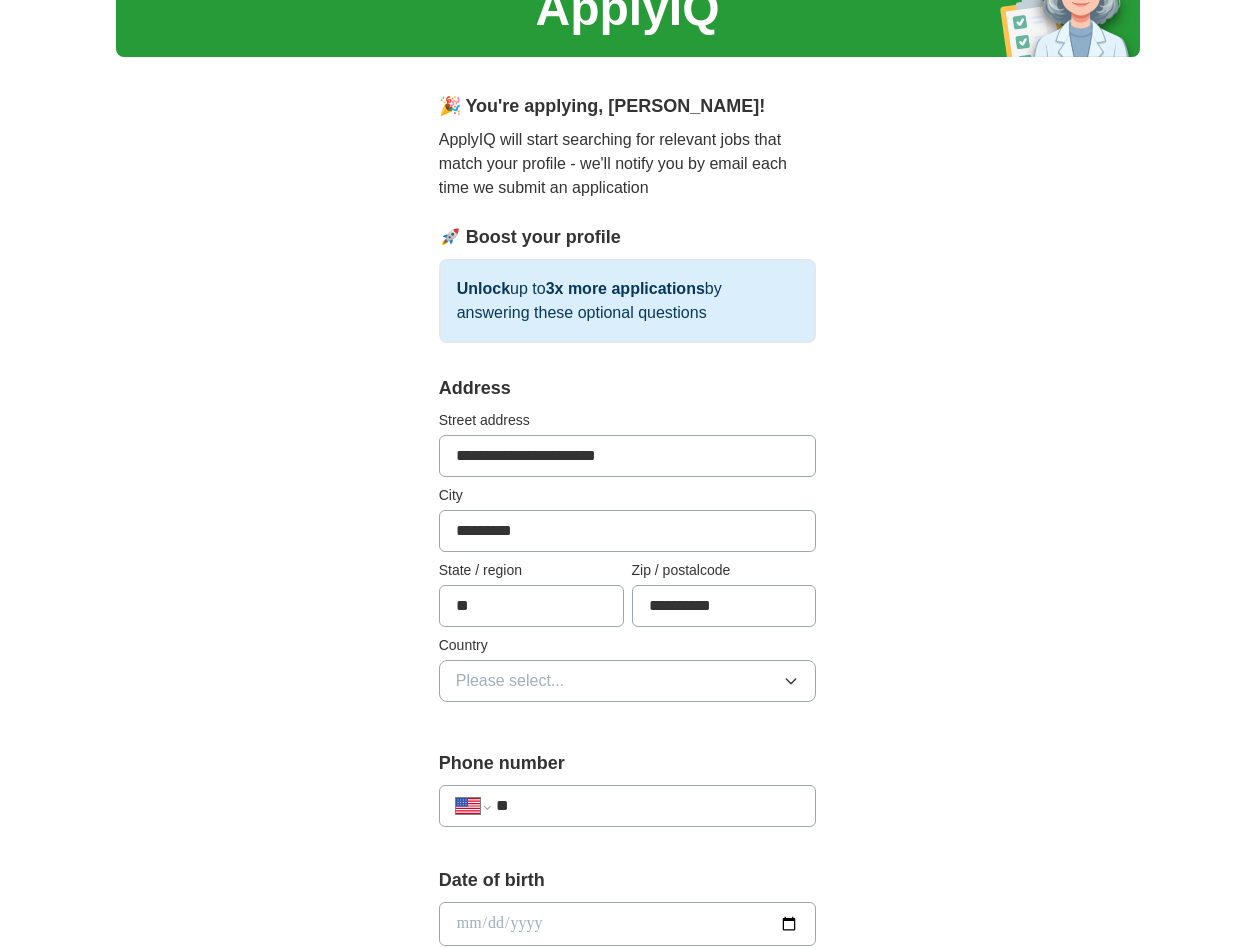 scroll, scrollTop: 300, scrollLeft: 0, axis: vertical 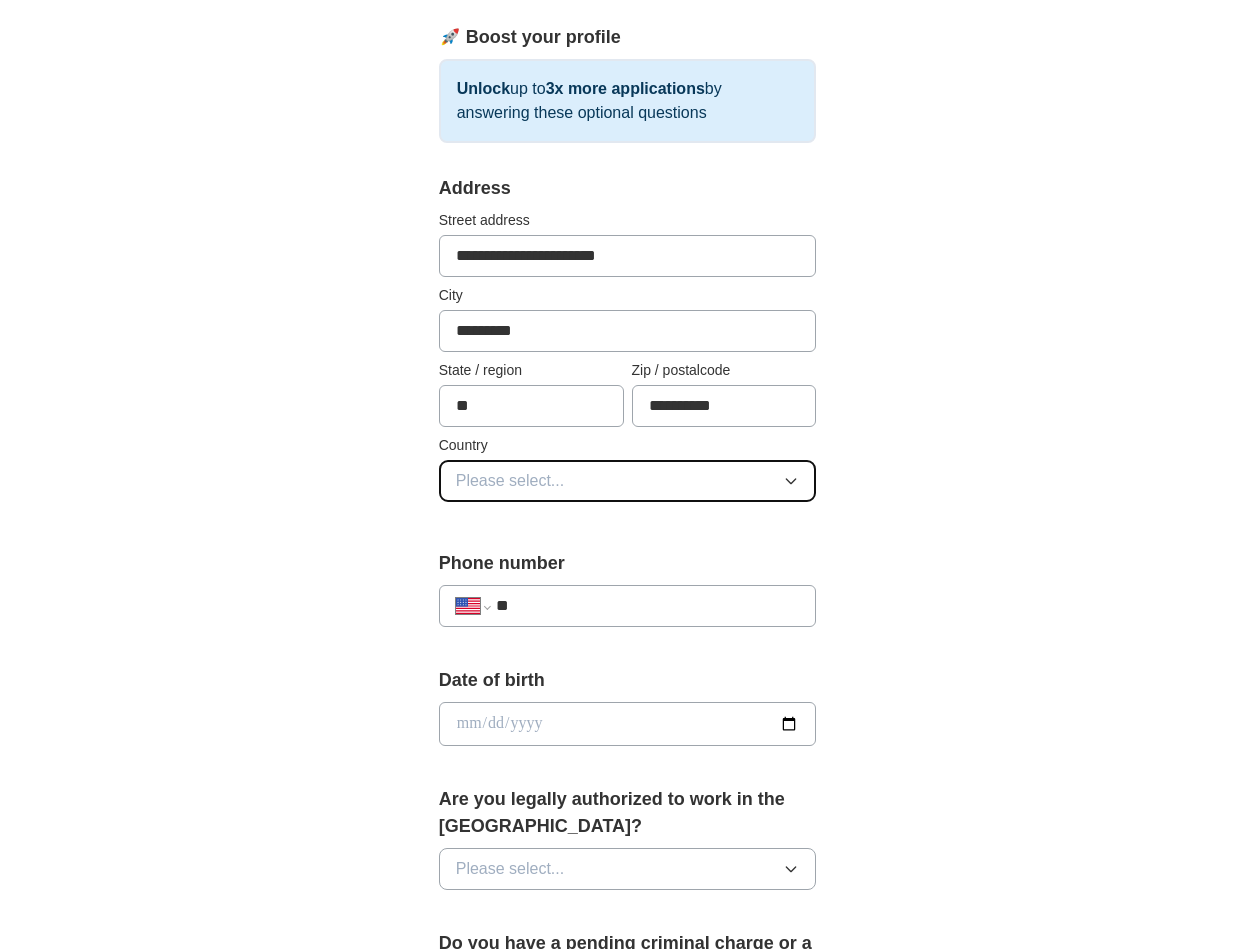 click on "Please select..." at bounding box center [628, 481] 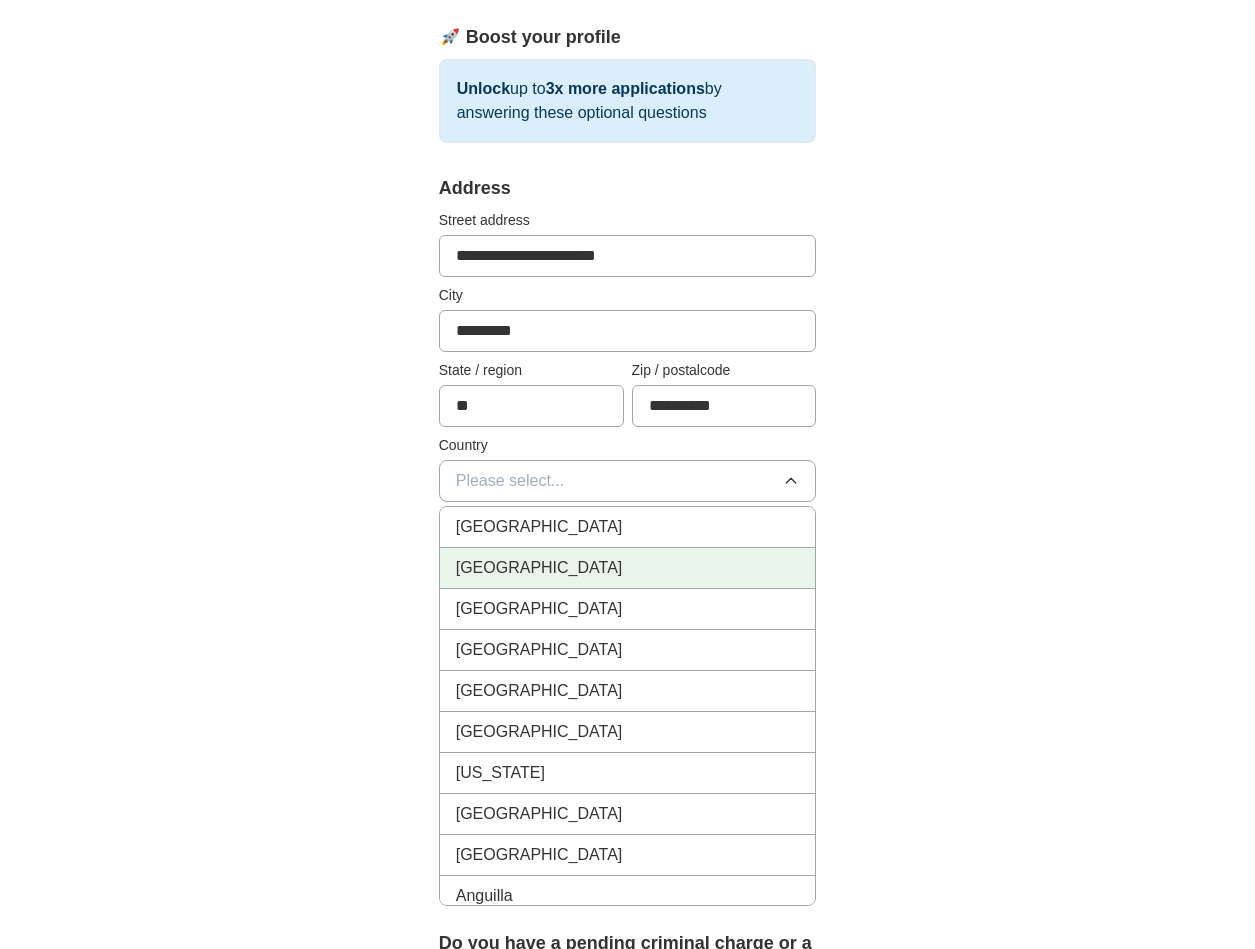 click on "[GEOGRAPHIC_DATA]" at bounding box center [628, 568] 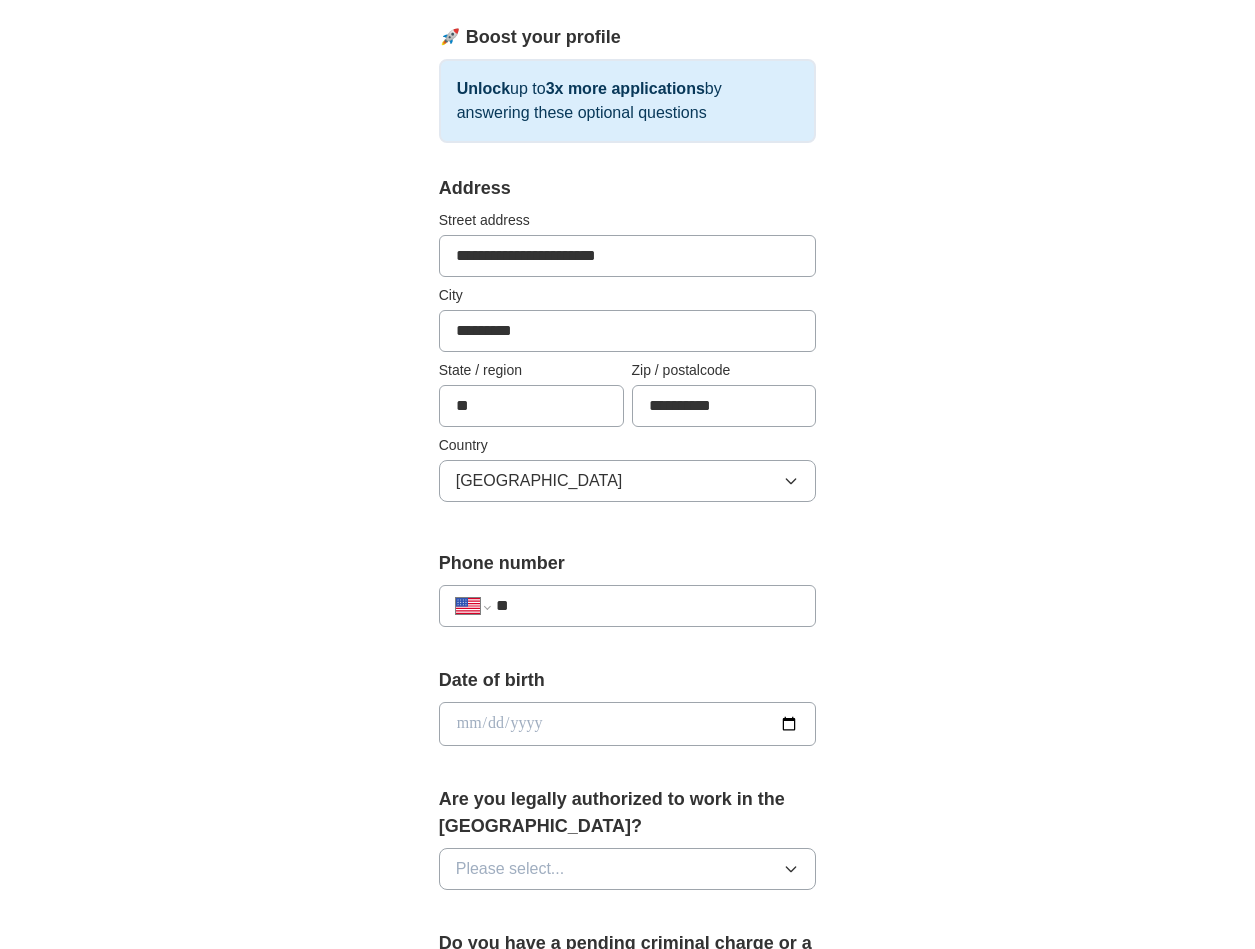 click on "**" at bounding box center [648, 606] 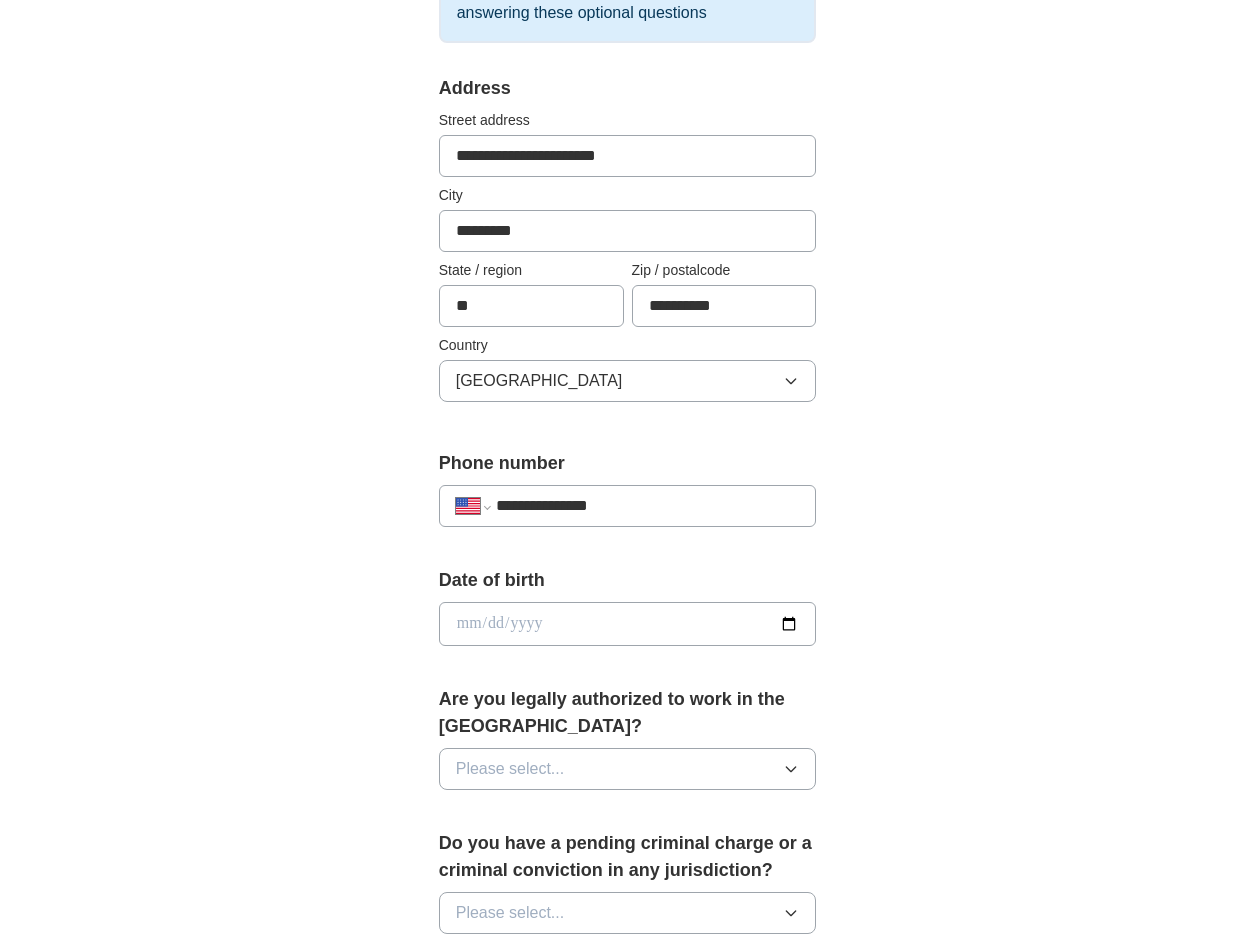scroll, scrollTop: 600, scrollLeft: 0, axis: vertical 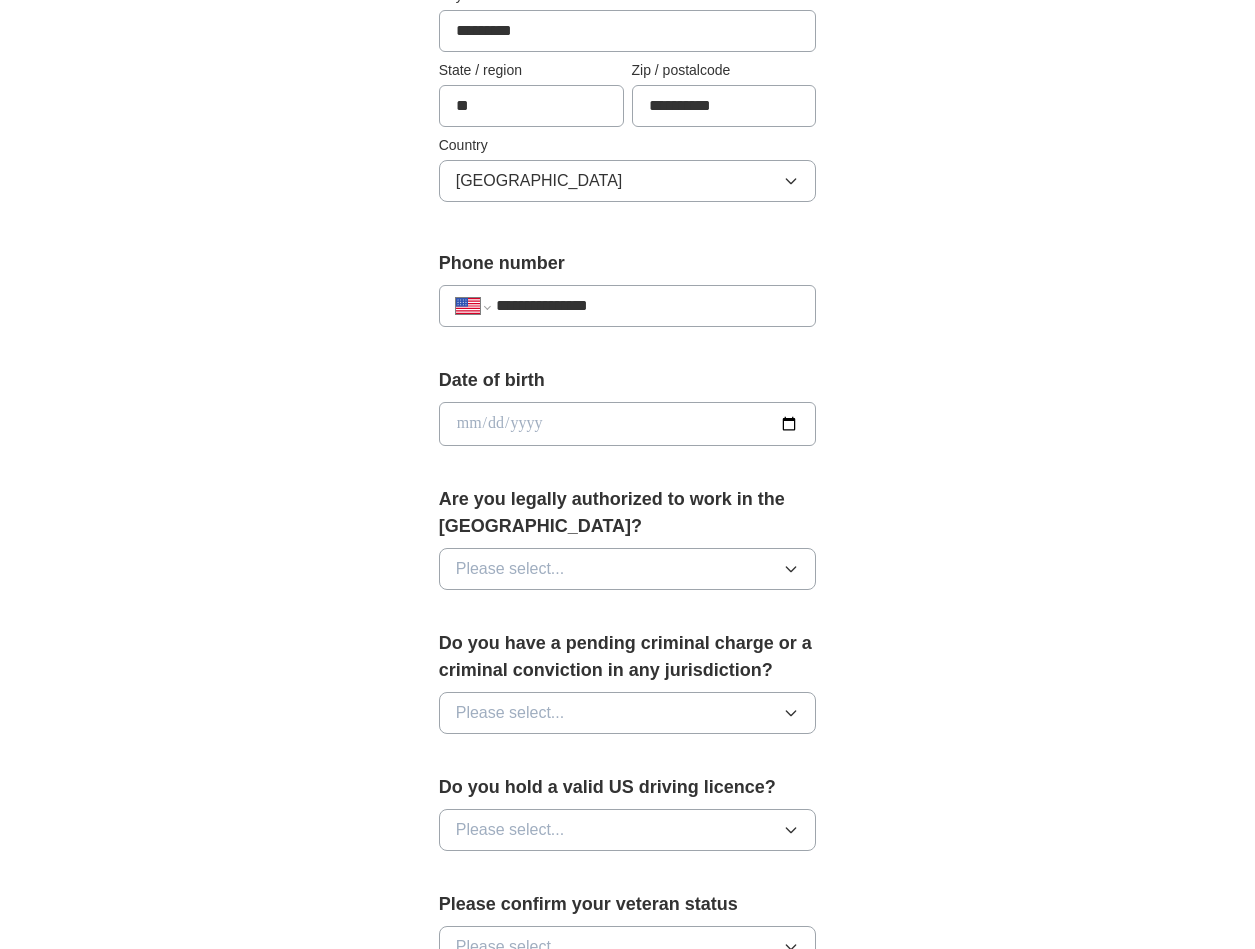 type on "**********" 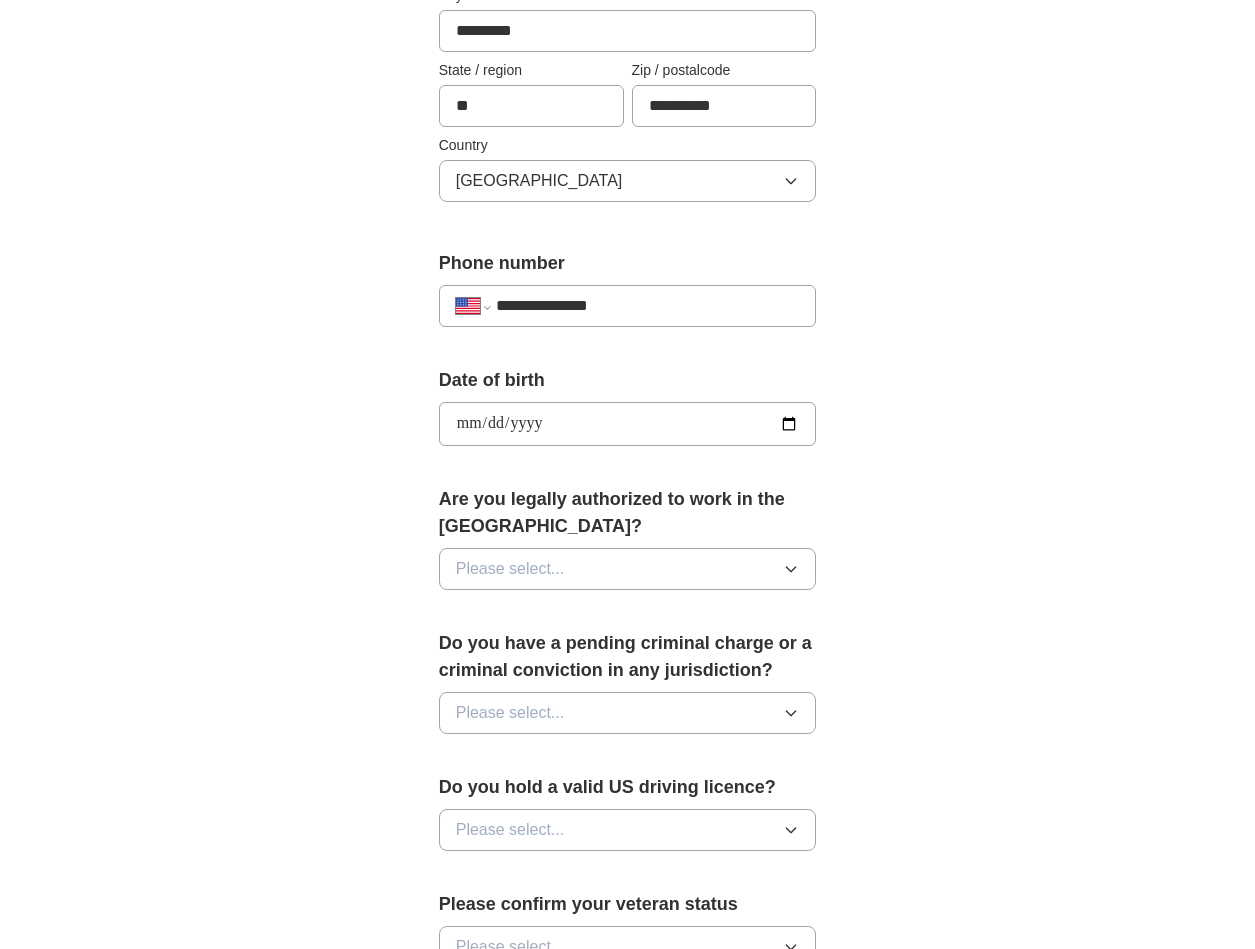 type on "**********" 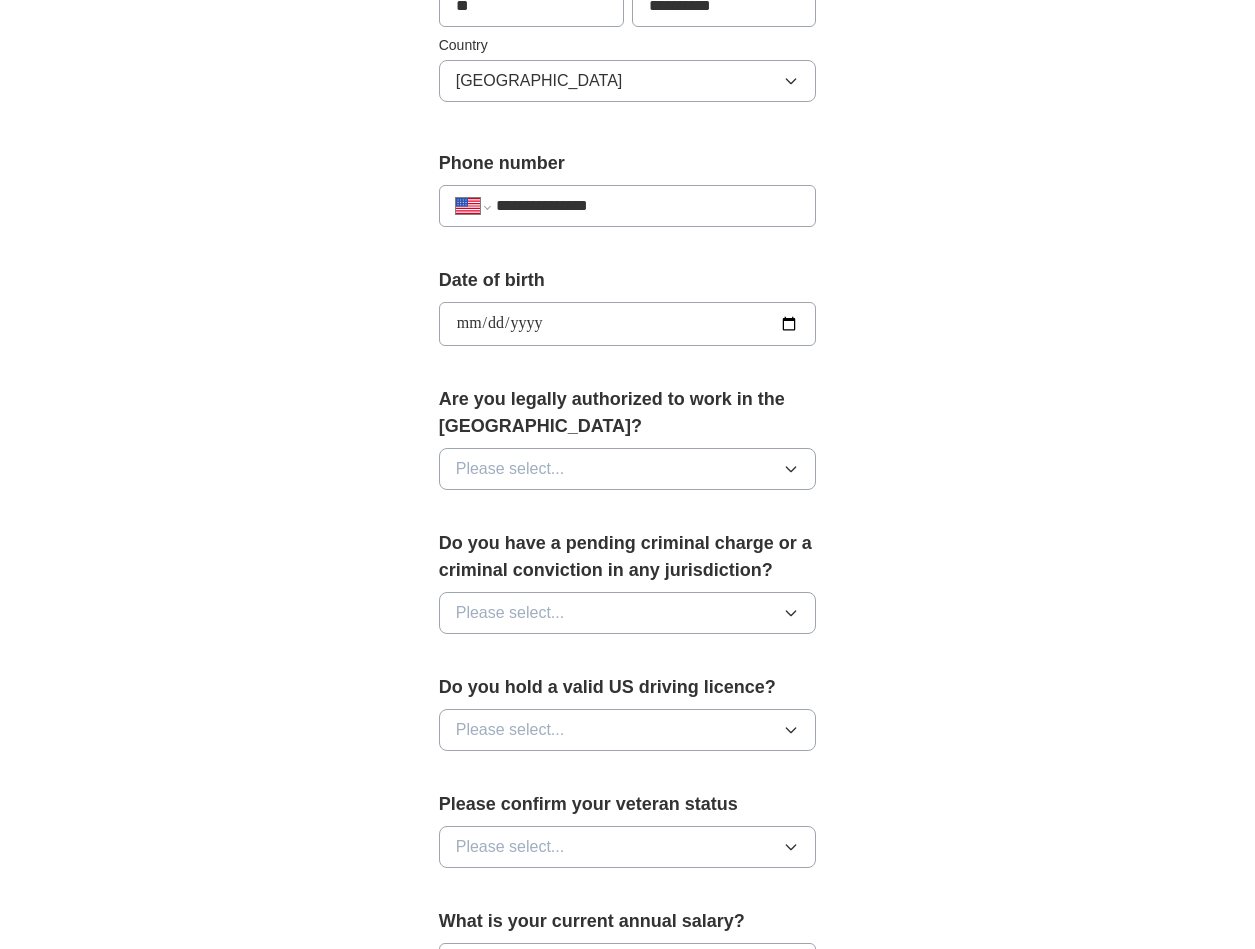 scroll, scrollTop: 800, scrollLeft: 0, axis: vertical 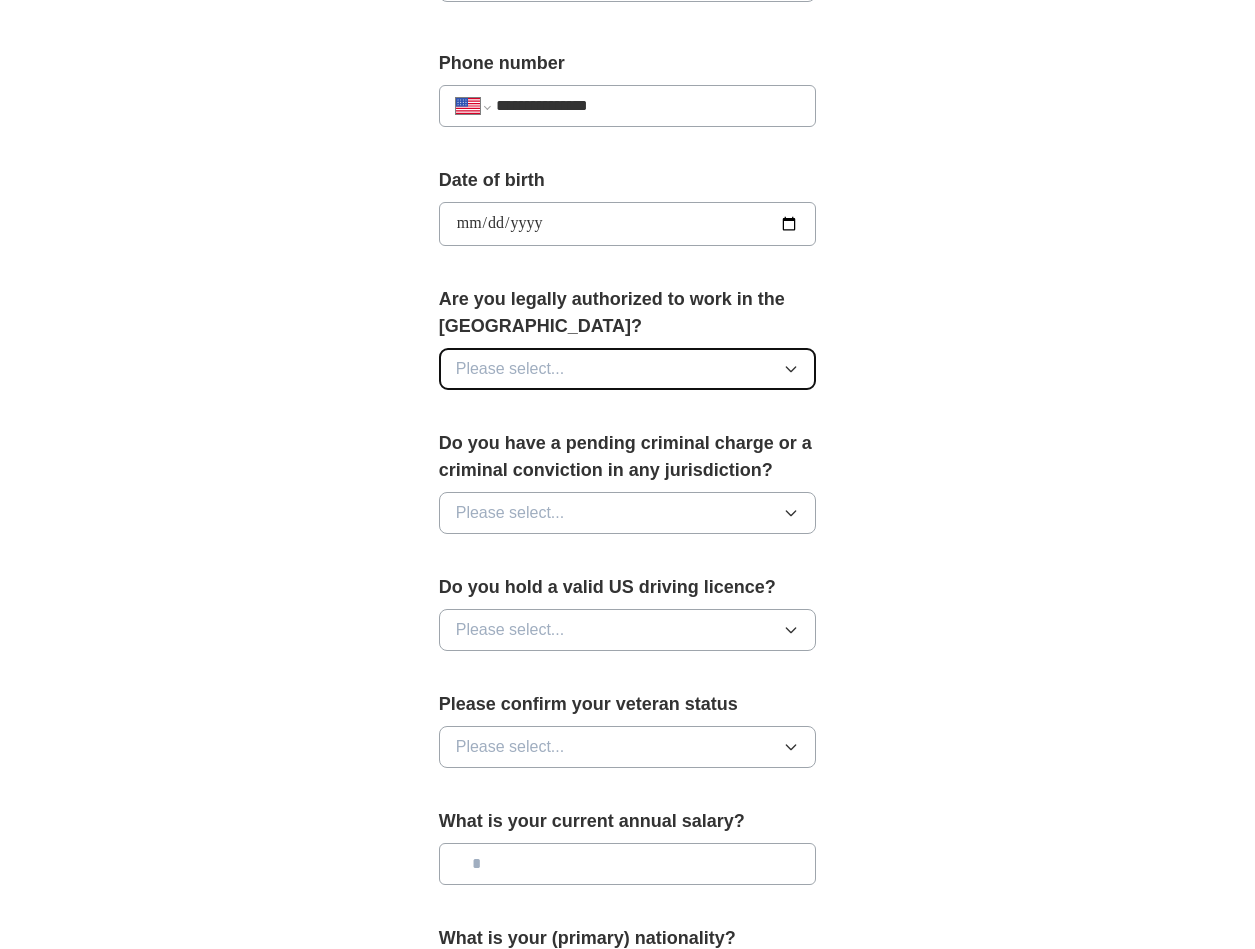 click on "Please select..." at bounding box center [628, 369] 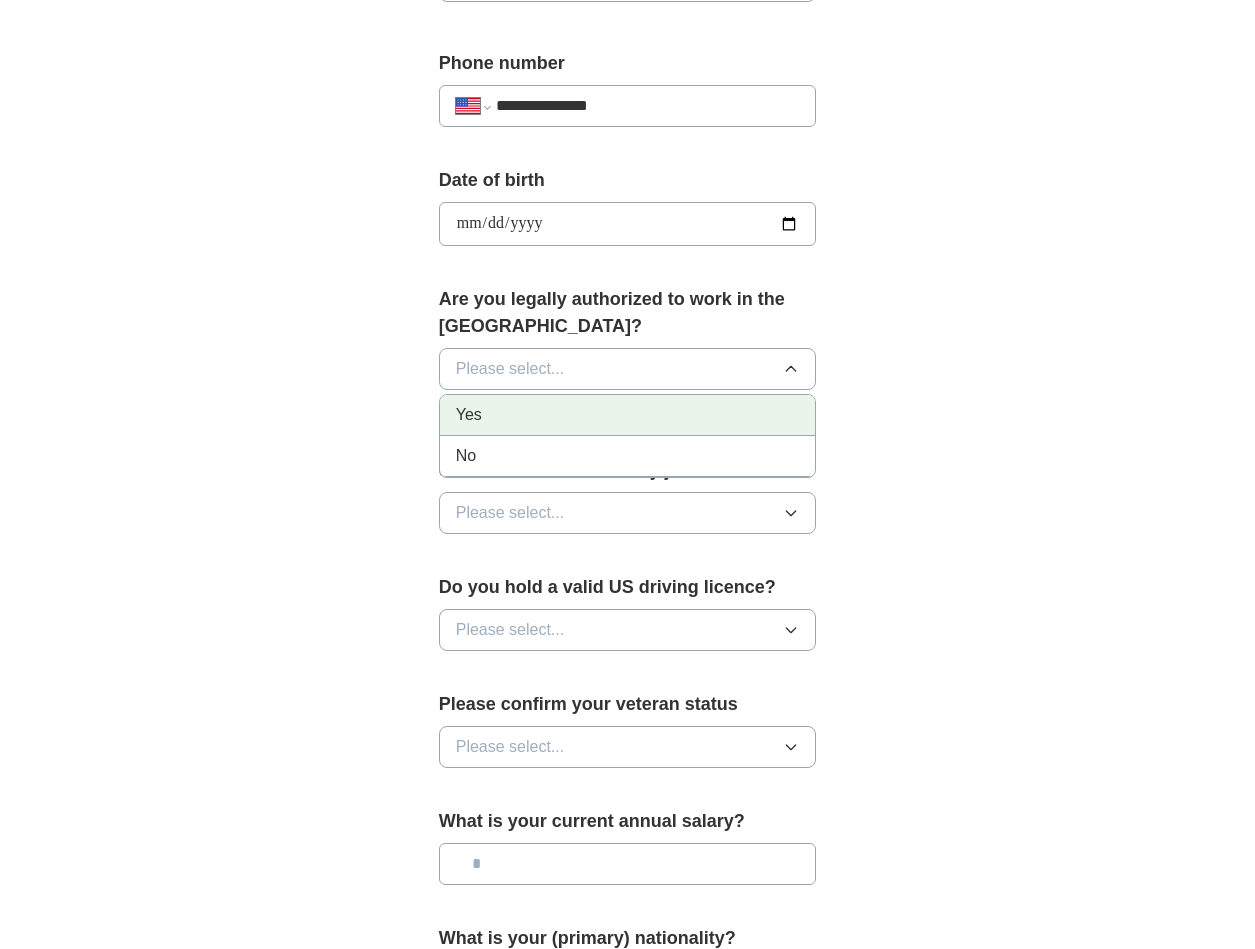 click on "Yes" at bounding box center [628, 415] 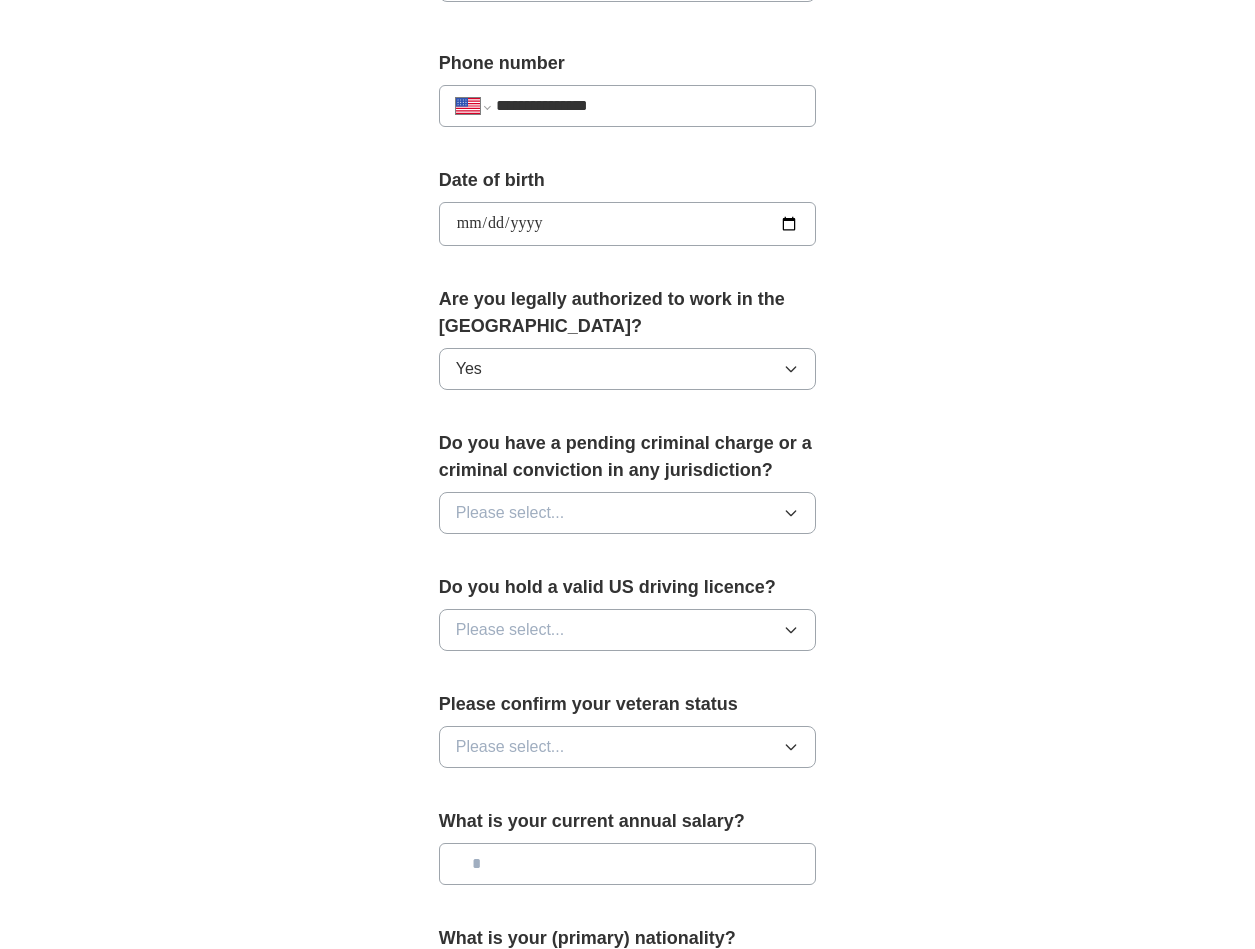 scroll, scrollTop: 1000, scrollLeft: 0, axis: vertical 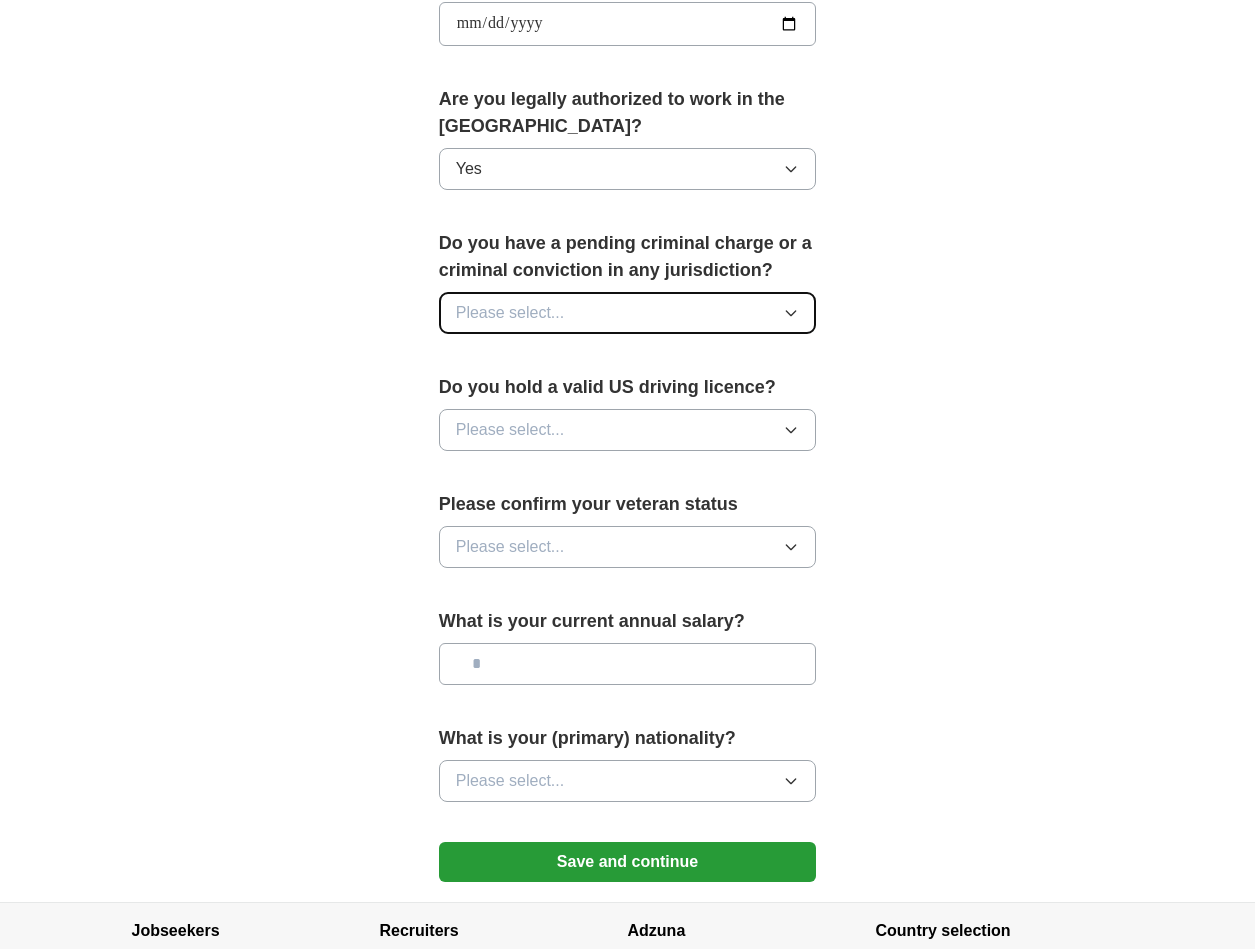 click 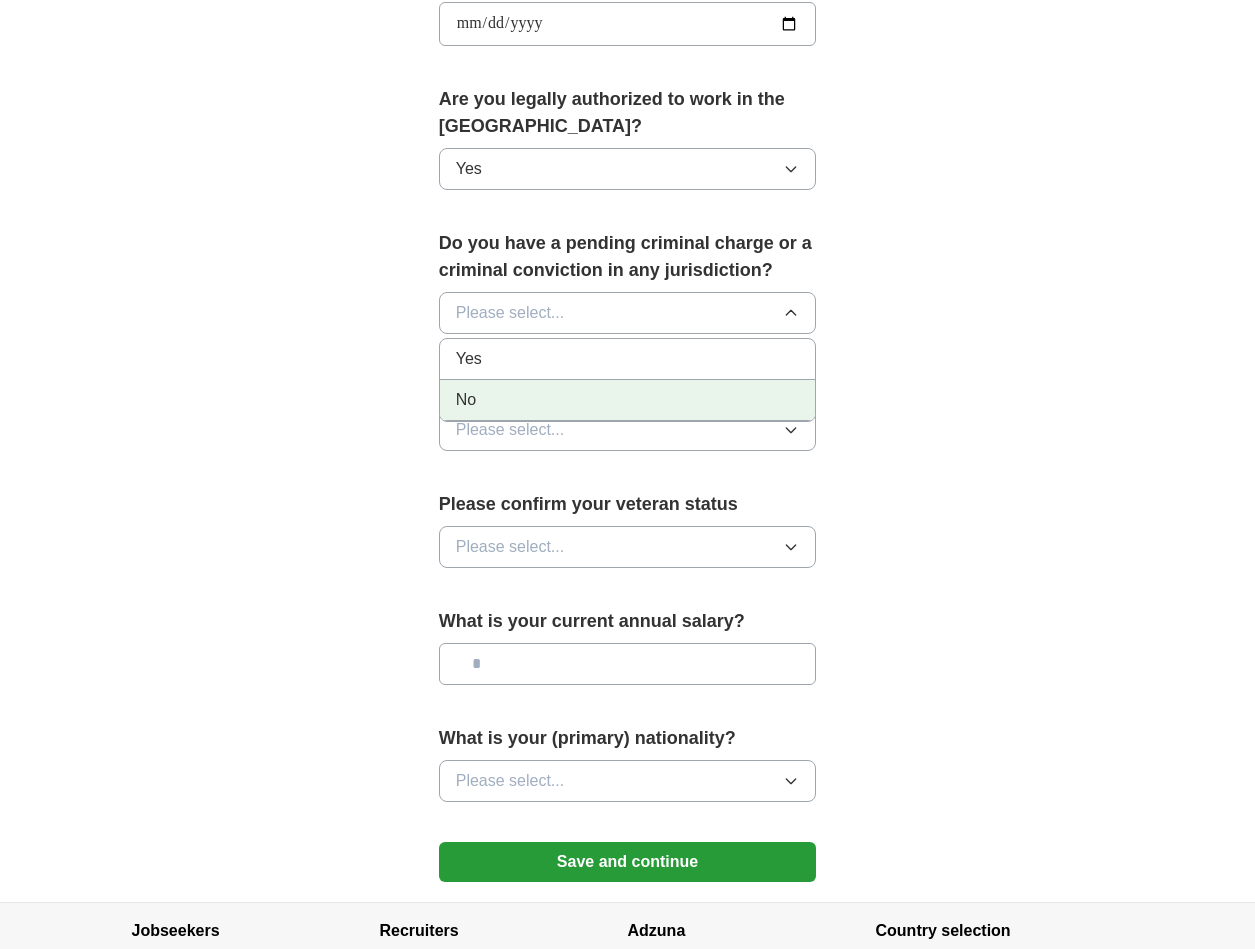 click on "No" at bounding box center [628, 400] 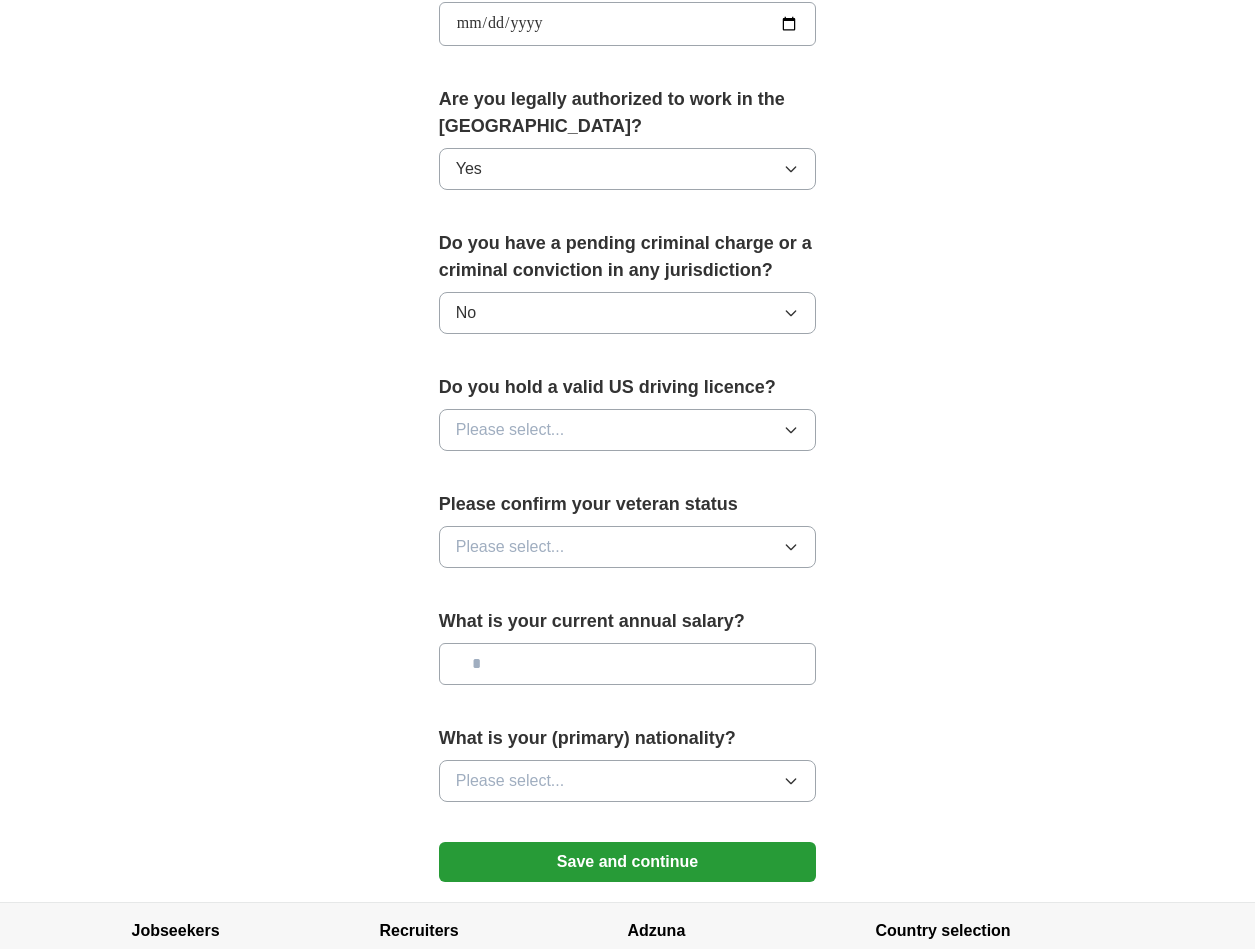 scroll, scrollTop: 1200, scrollLeft: 0, axis: vertical 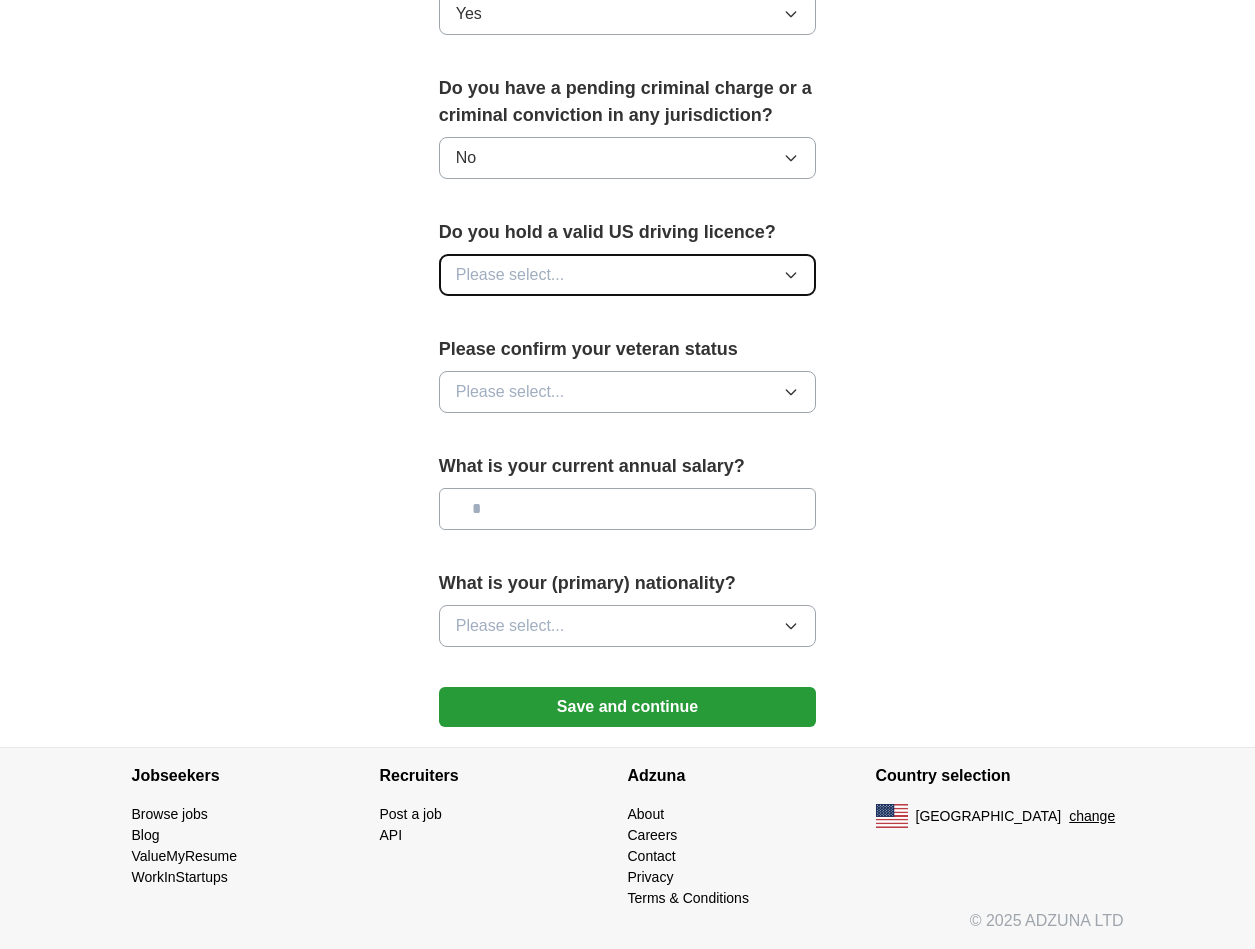 click 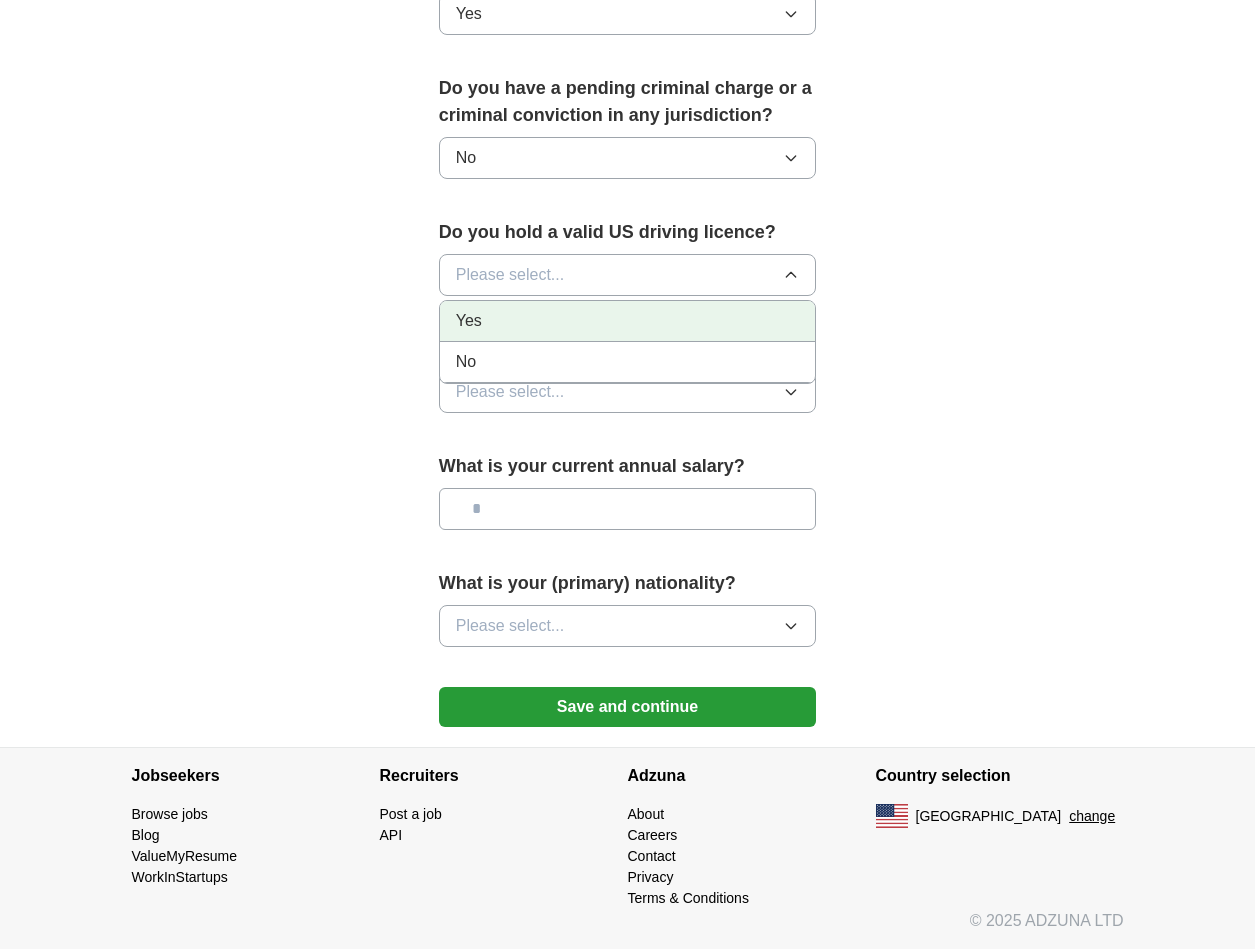 click on "Yes" at bounding box center [628, 321] 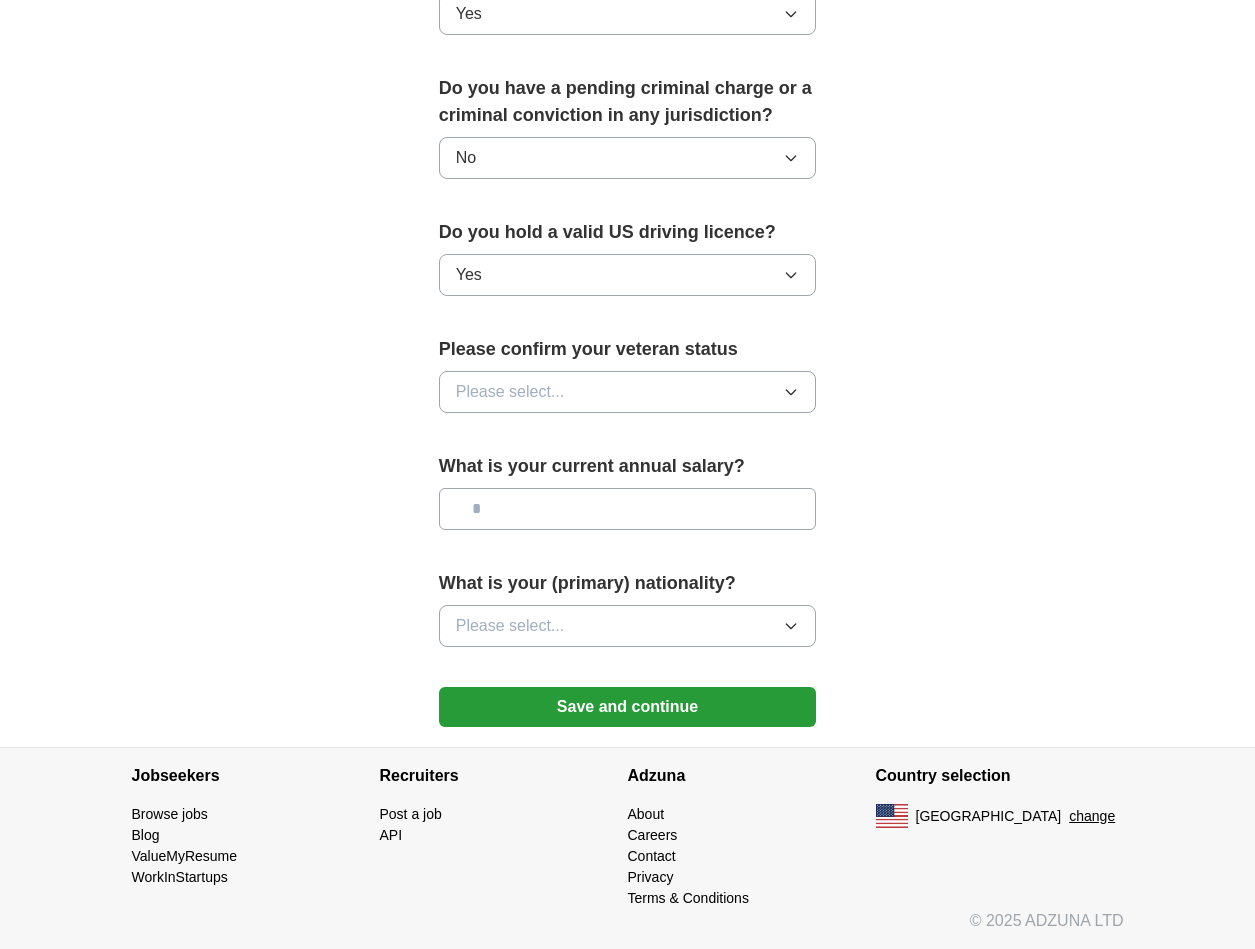 scroll, scrollTop: 1400, scrollLeft: 0, axis: vertical 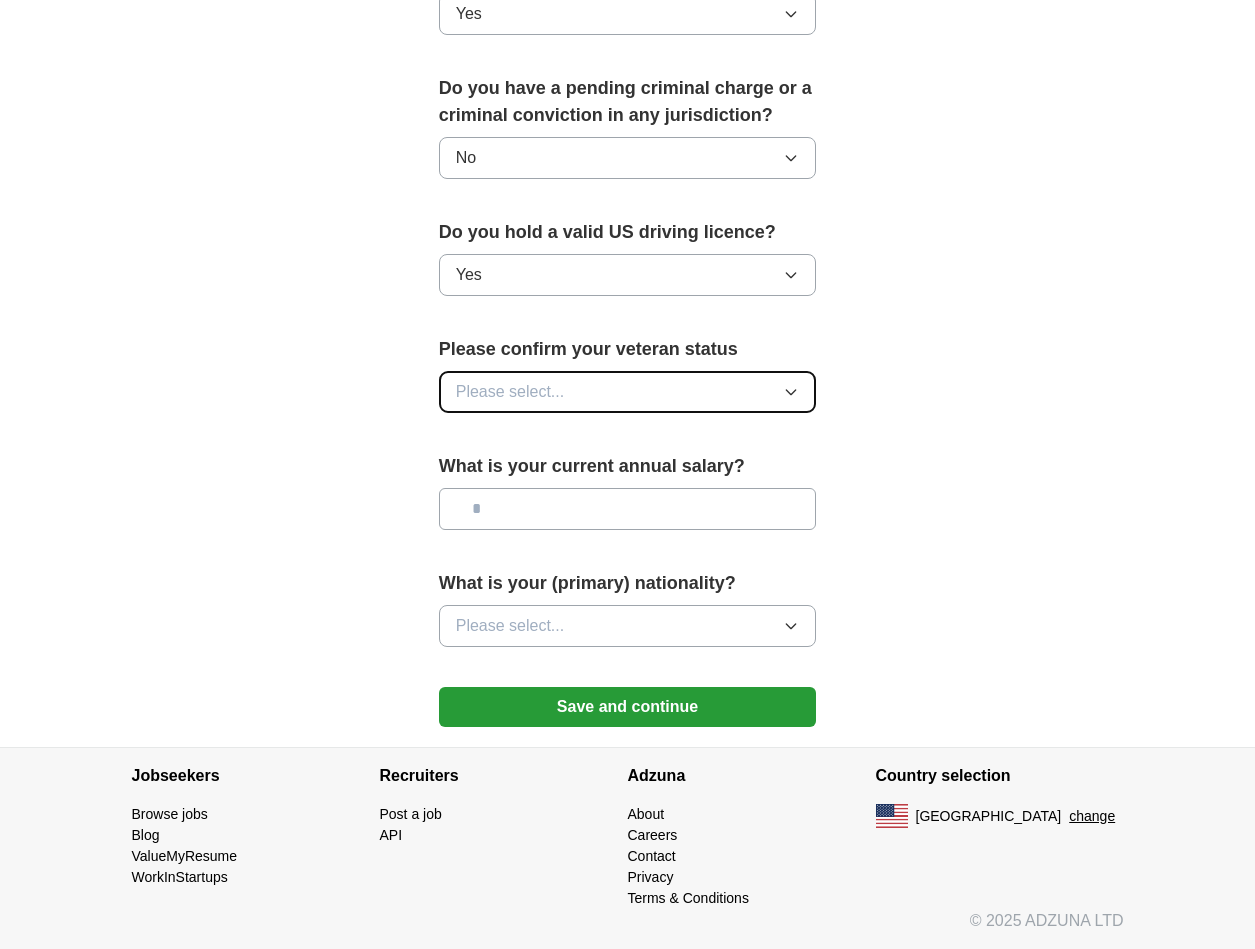 click 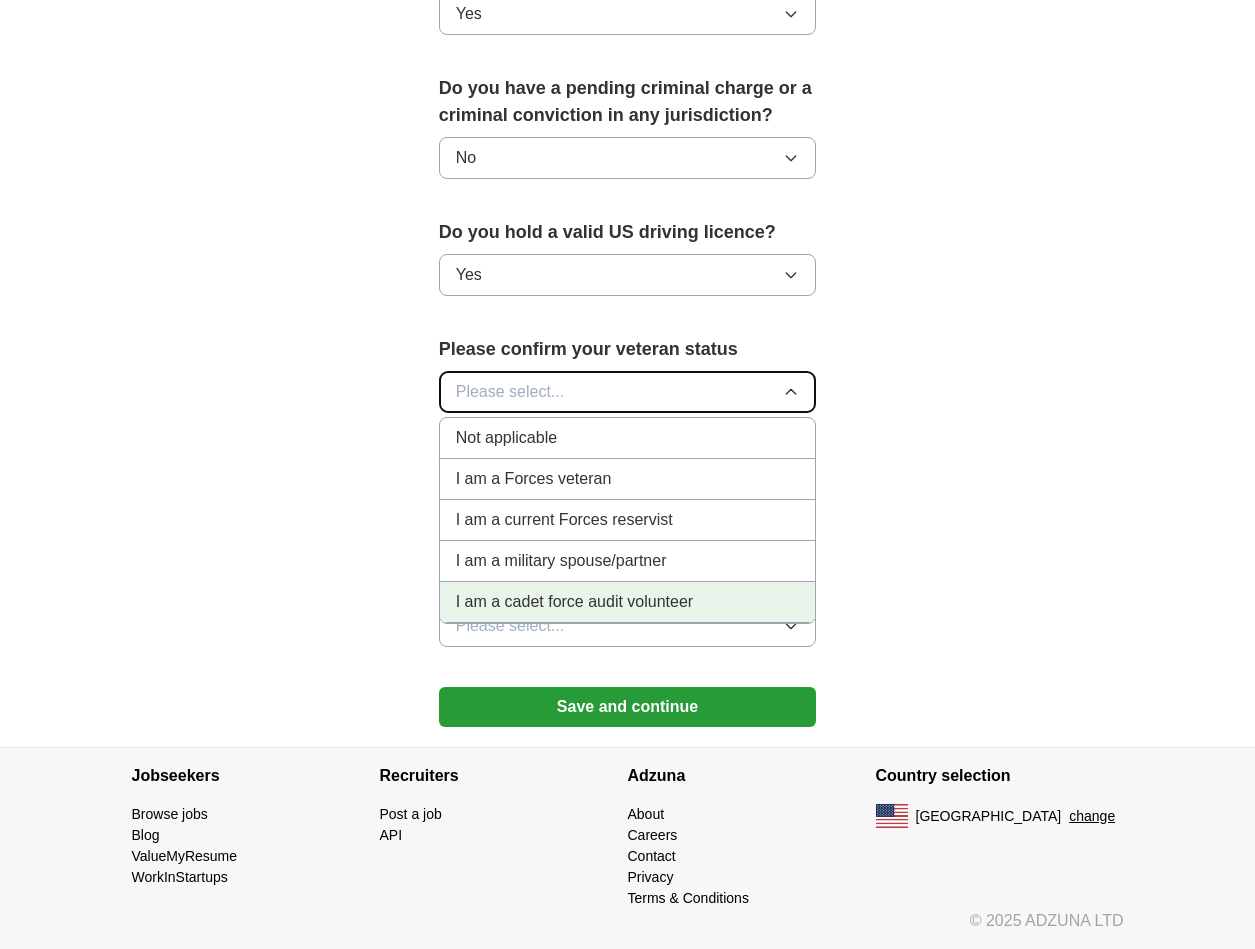 scroll, scrollTop: 1500, scrollLeft: 0, axis: vertical 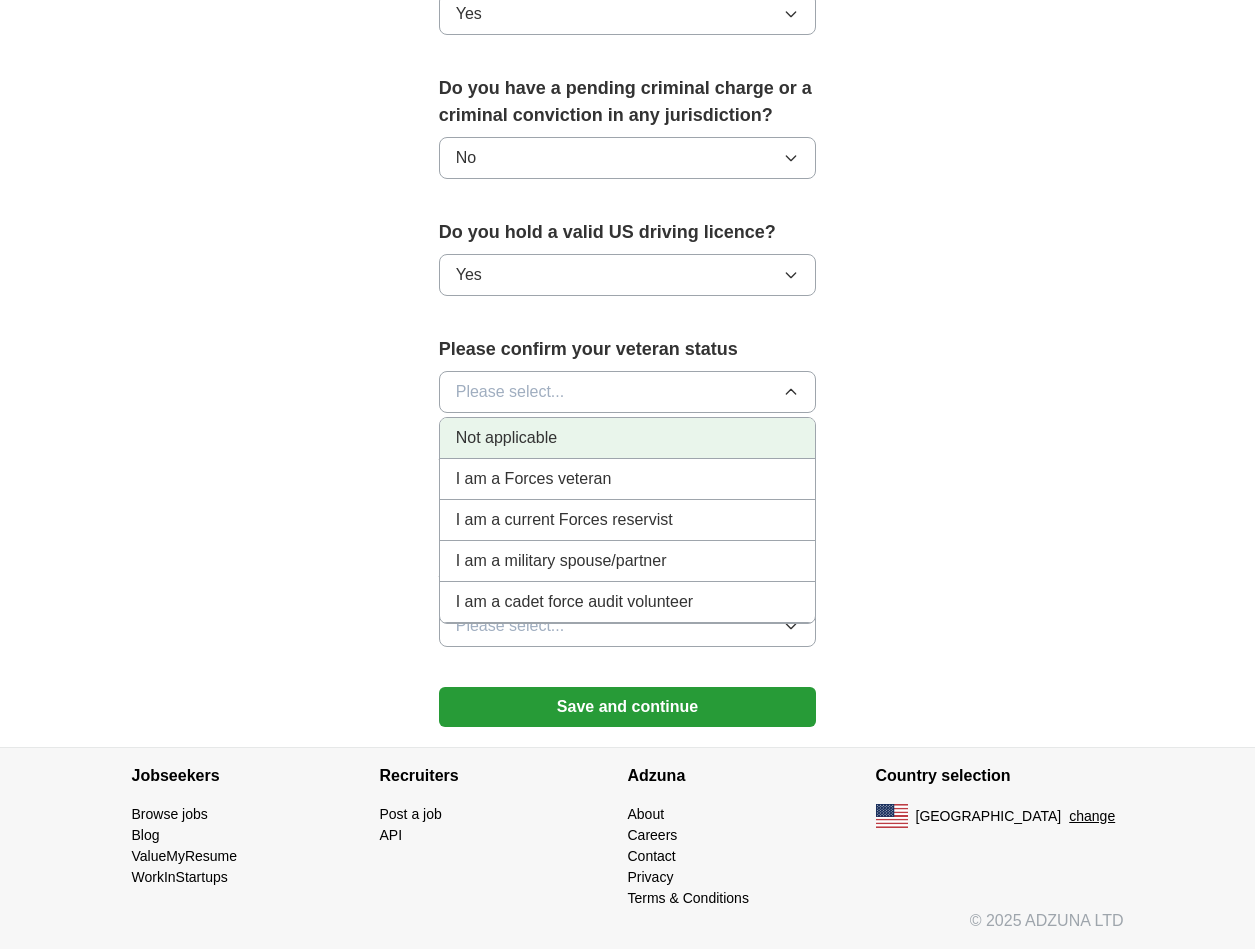 click on "Not applicable" at bounding box center [628, 438] 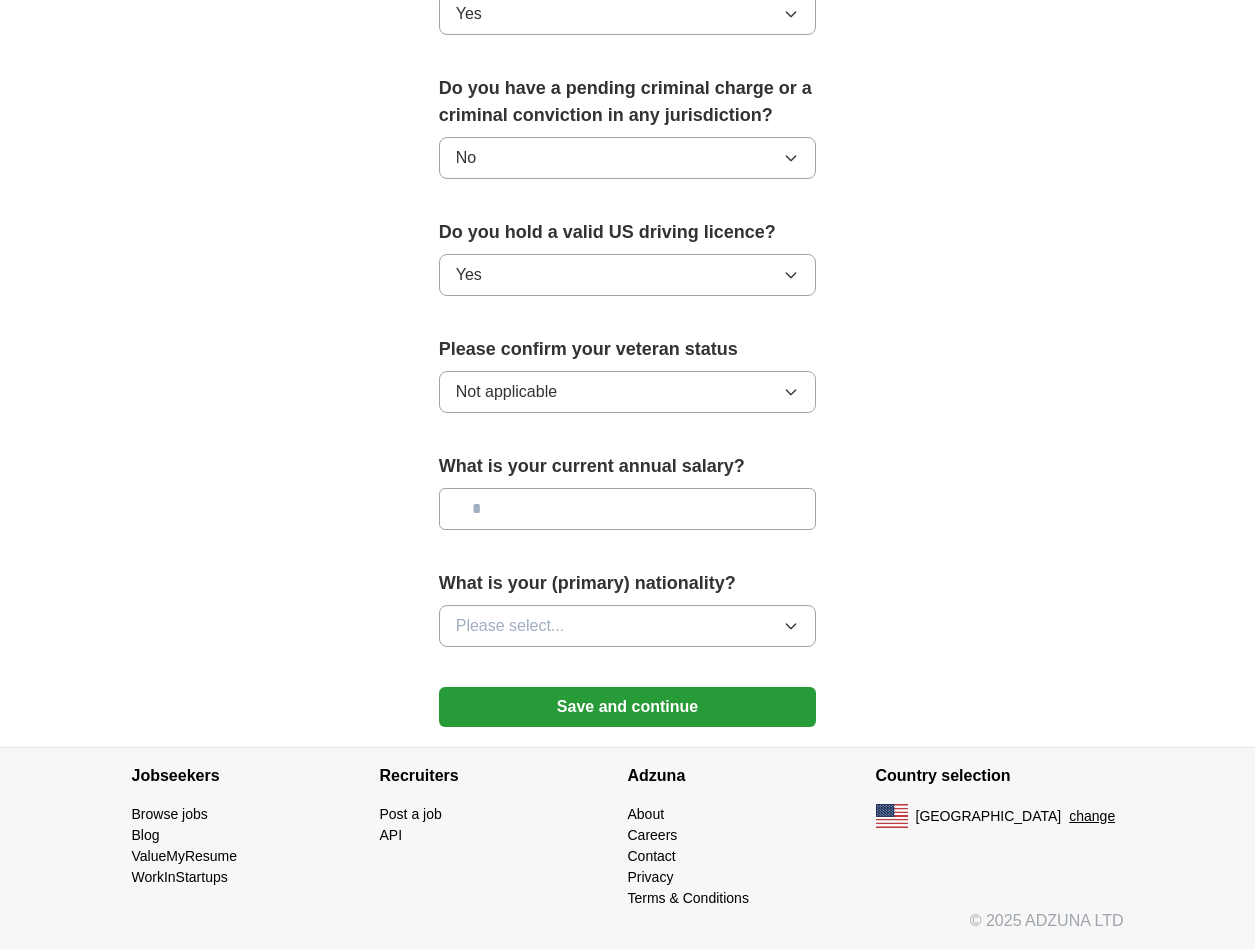 click at bounding box center (628, 509) 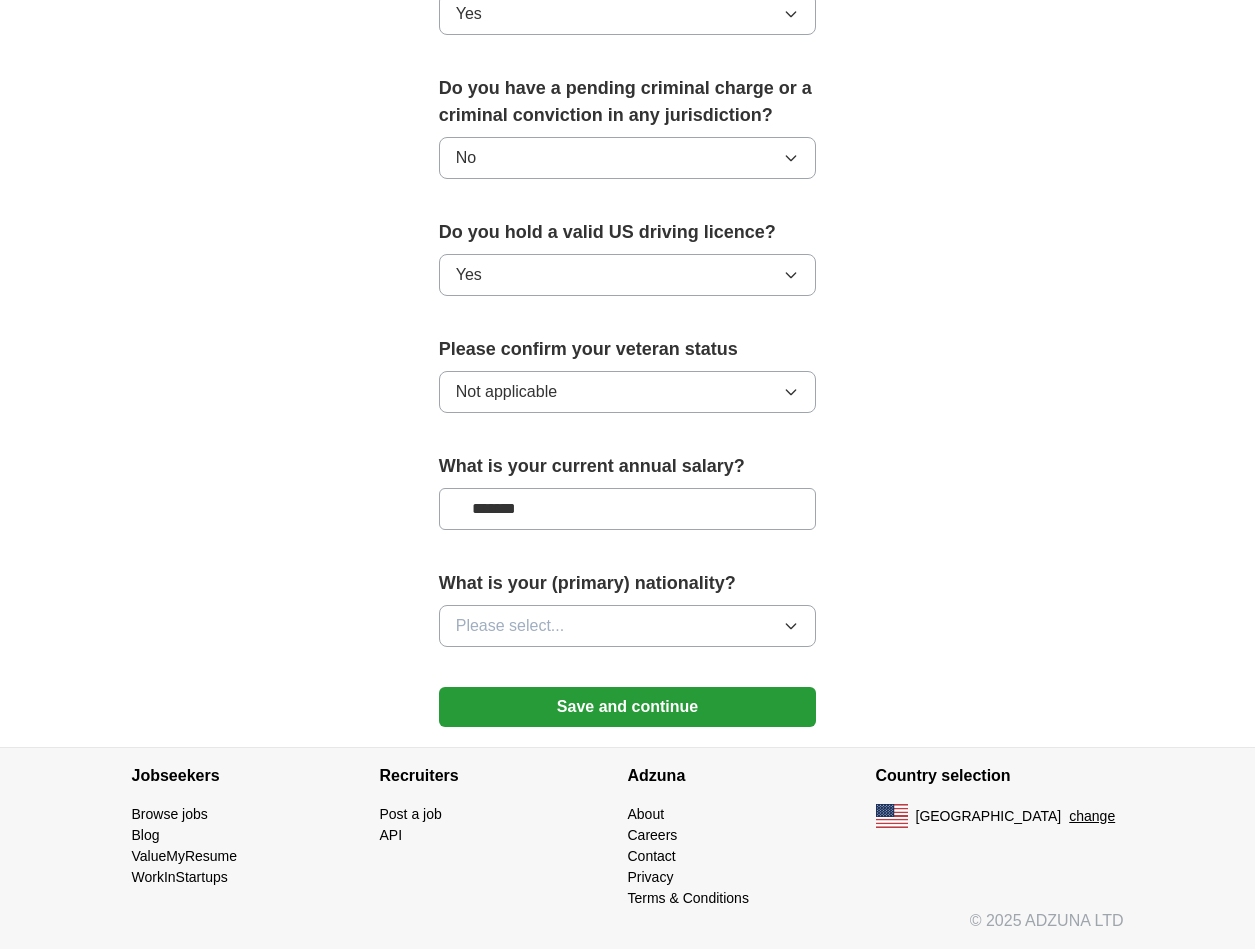 scroll, scrollTop: 1800, scrollLeft: 0, axis: vertical 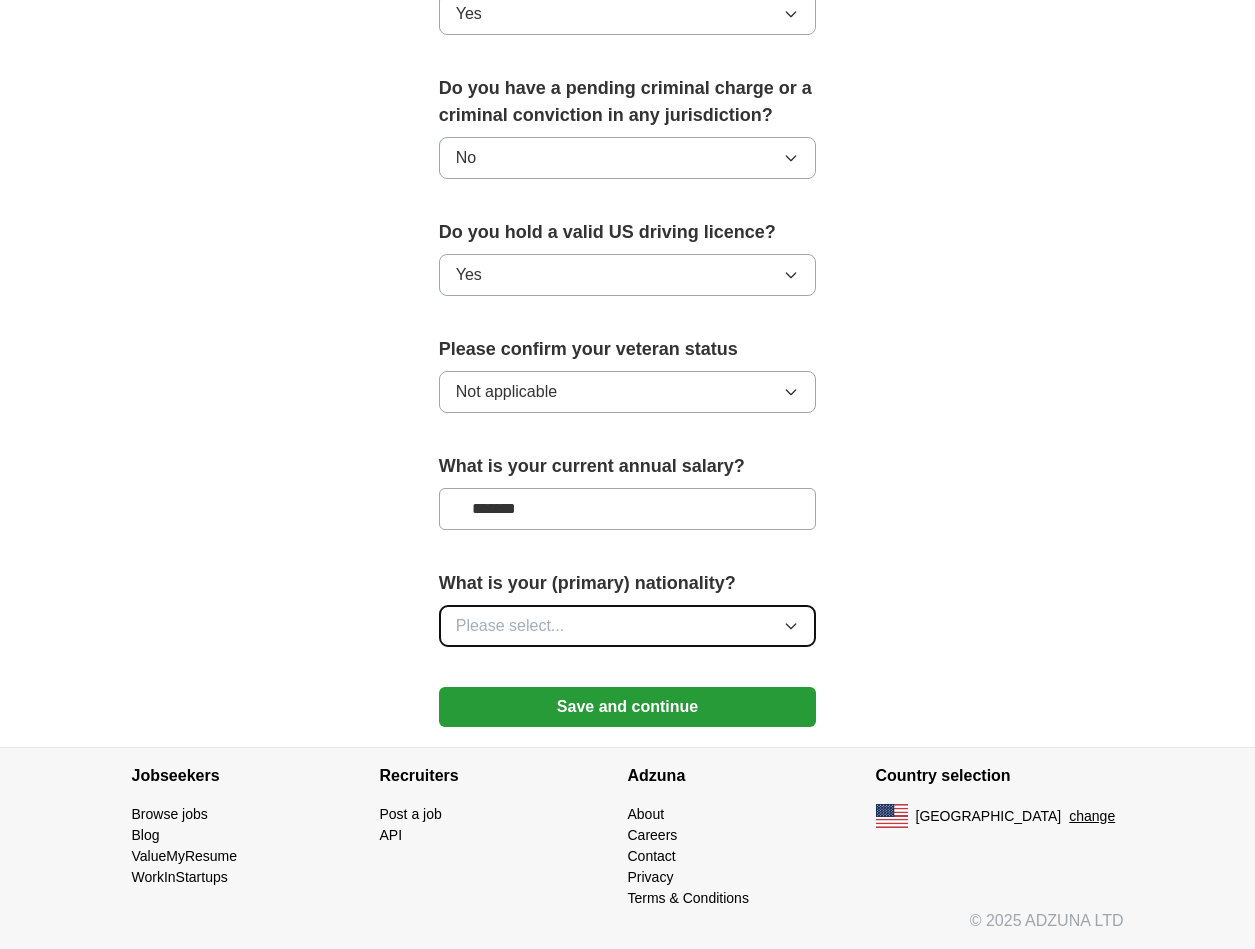 click 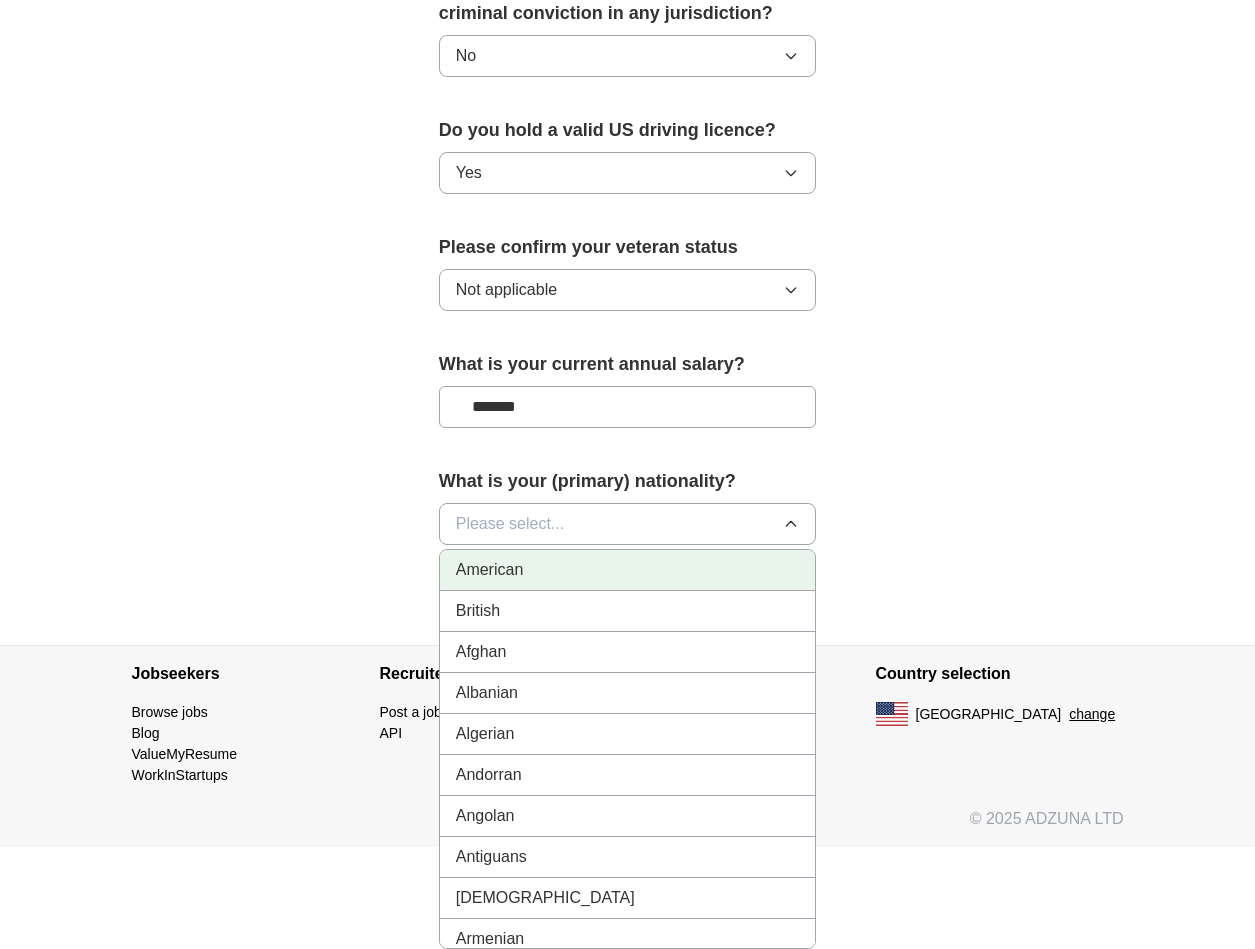 click on "American" at bounding box center (490, 570) 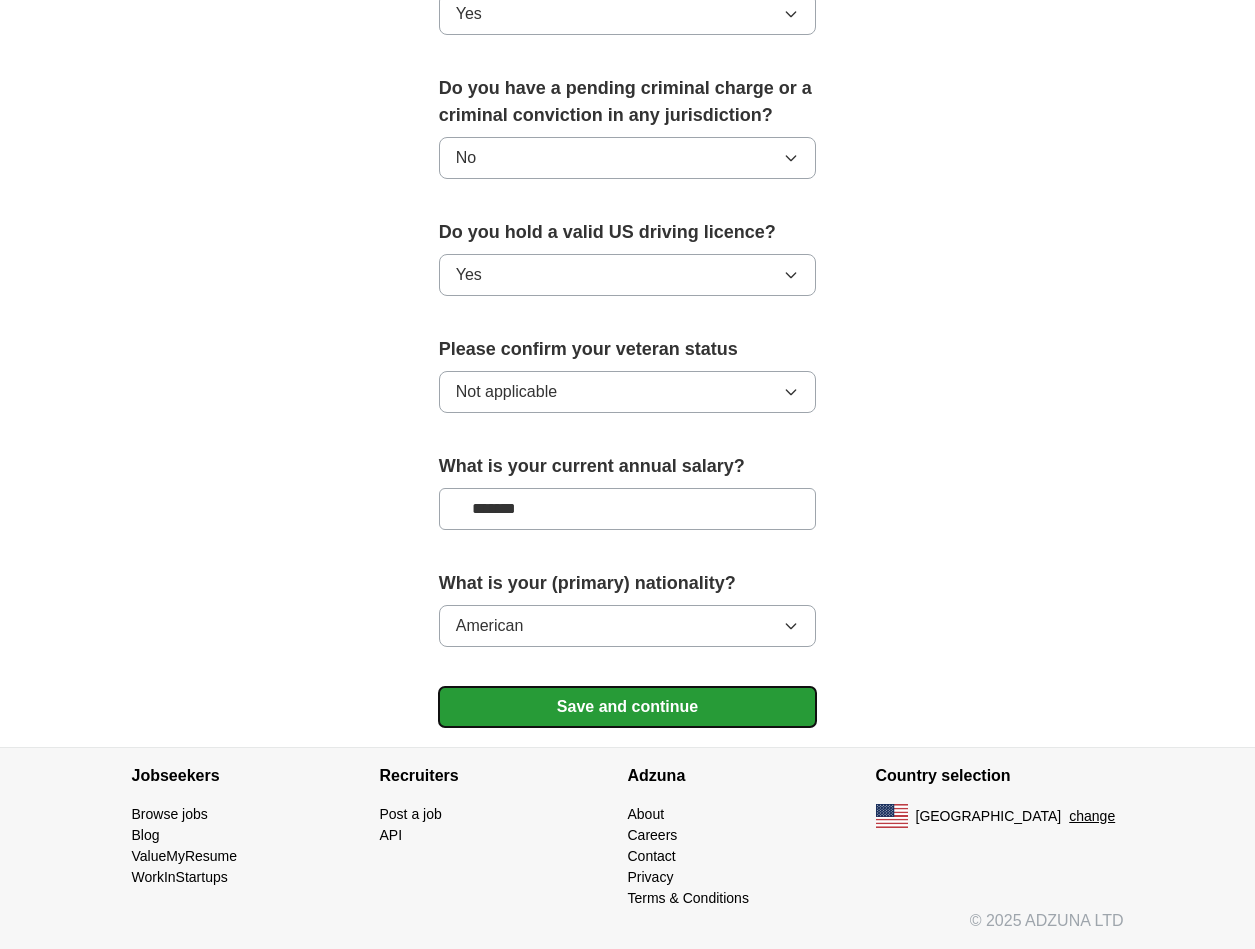 click on "Save and continue" at bounding box center (628, 707) 